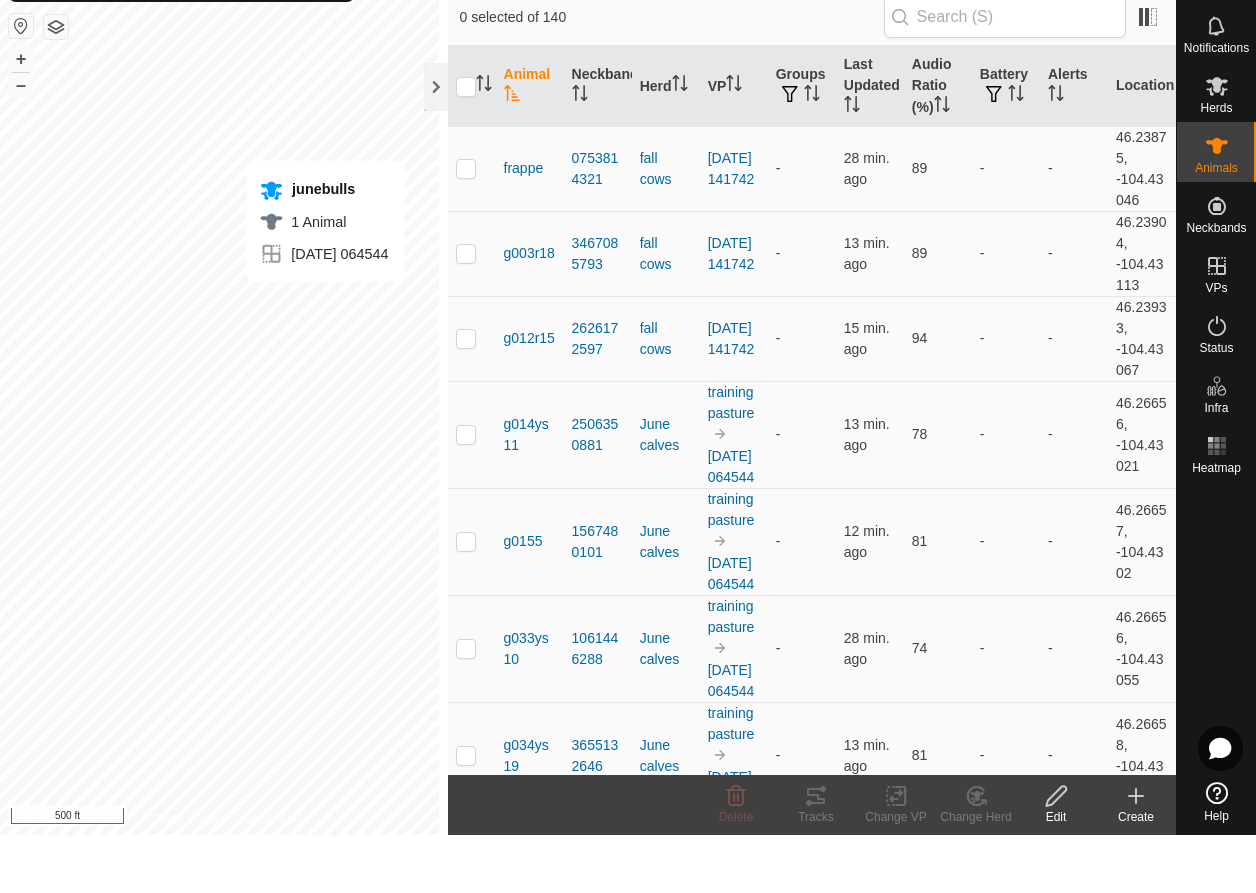 scroll, scrollTop: 0, scrollLeft: 0, axis: both 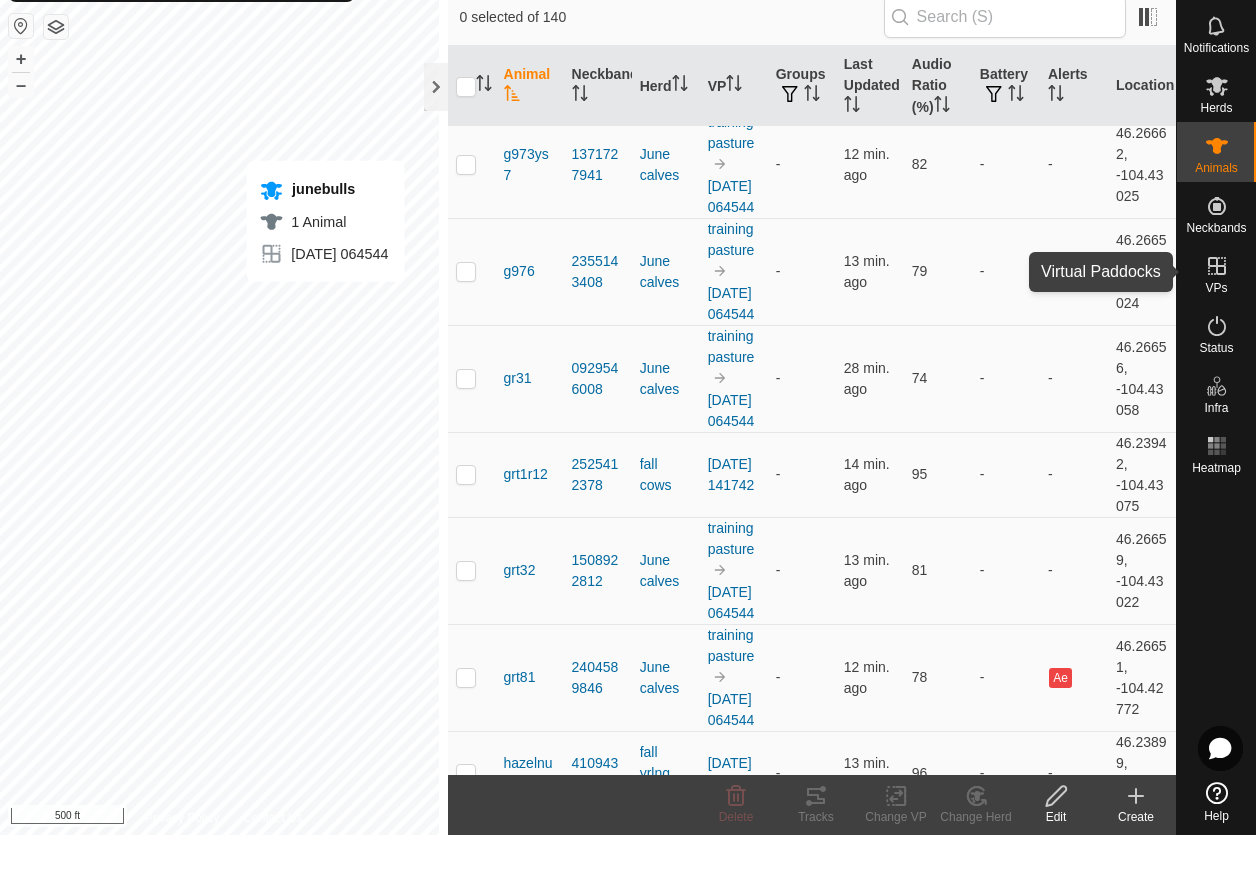 click on "VPs" at bounding box center (1216, 346) 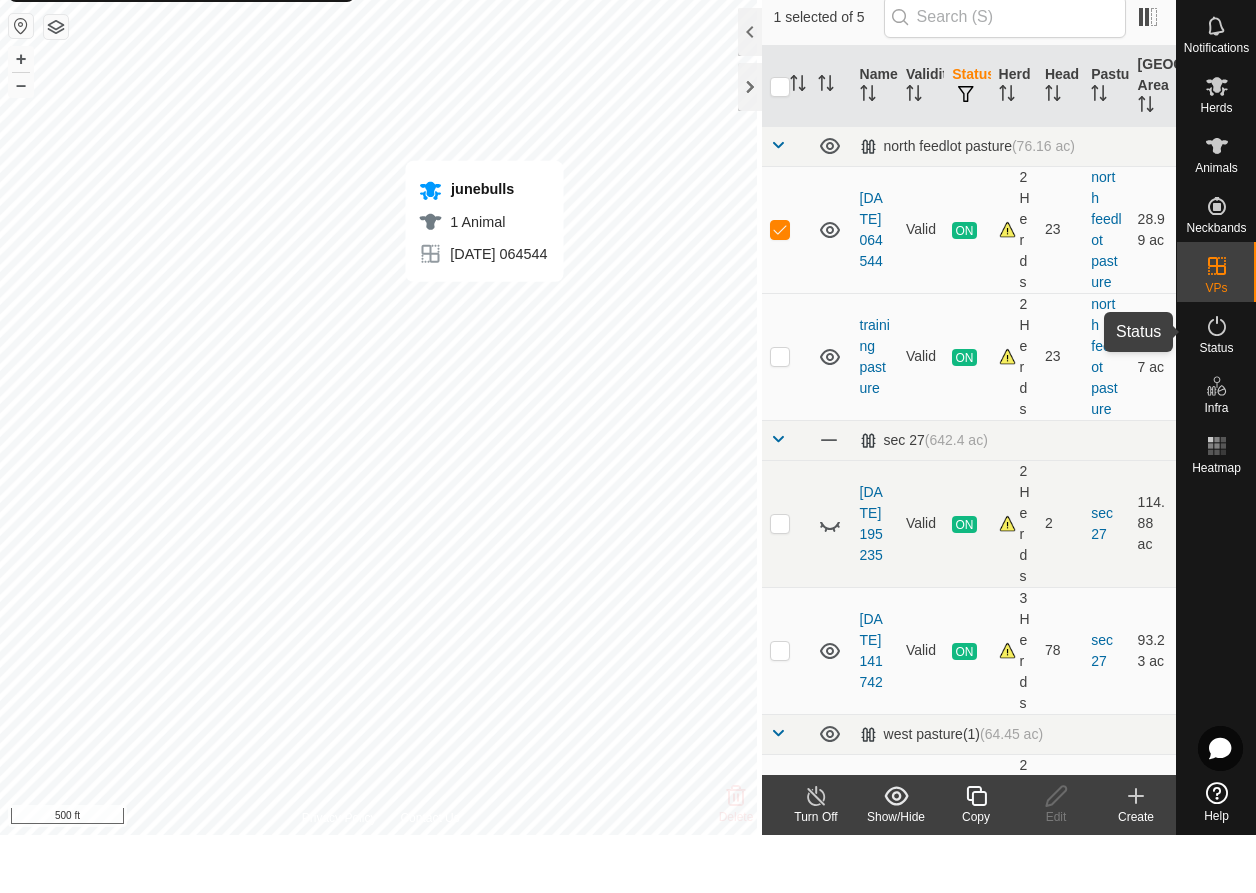 click at bounding box center [1217, 384] 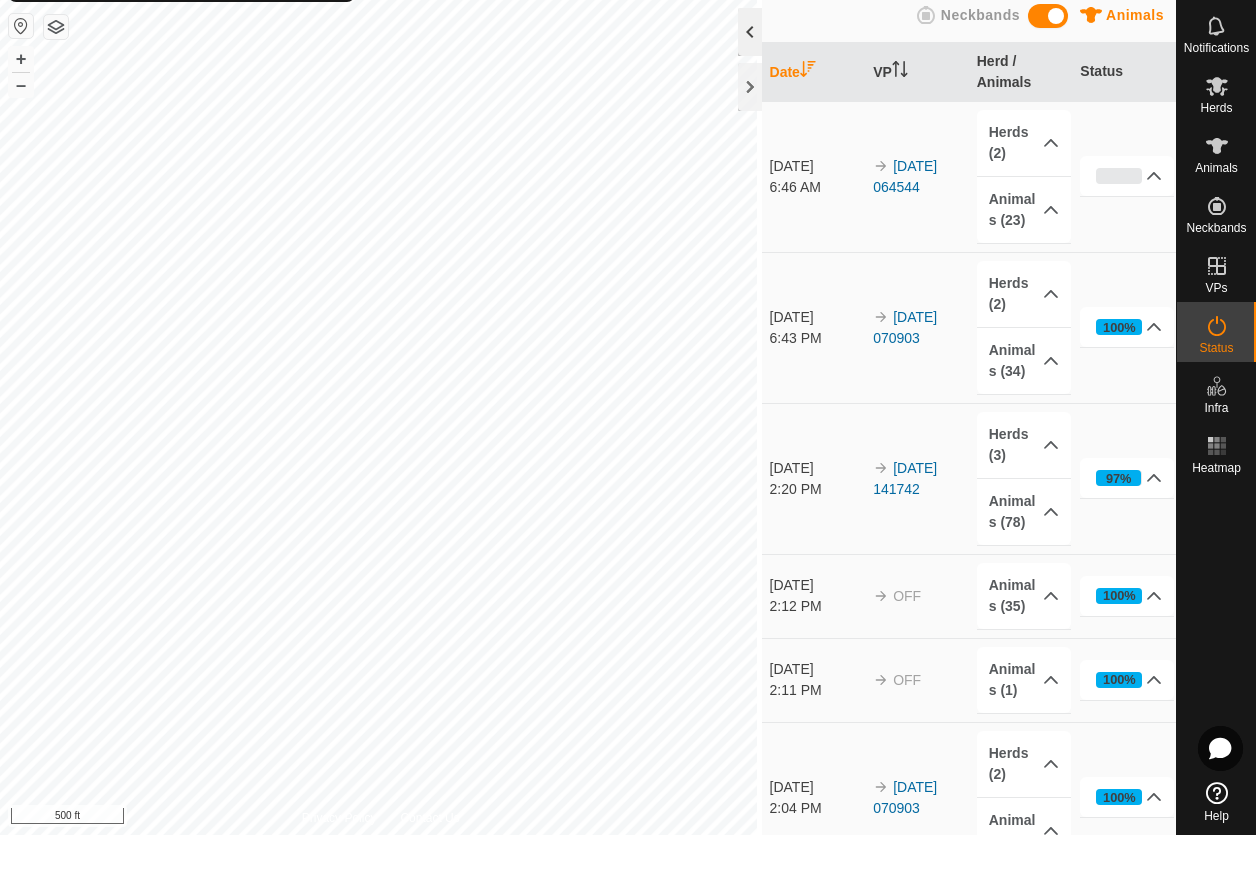 click 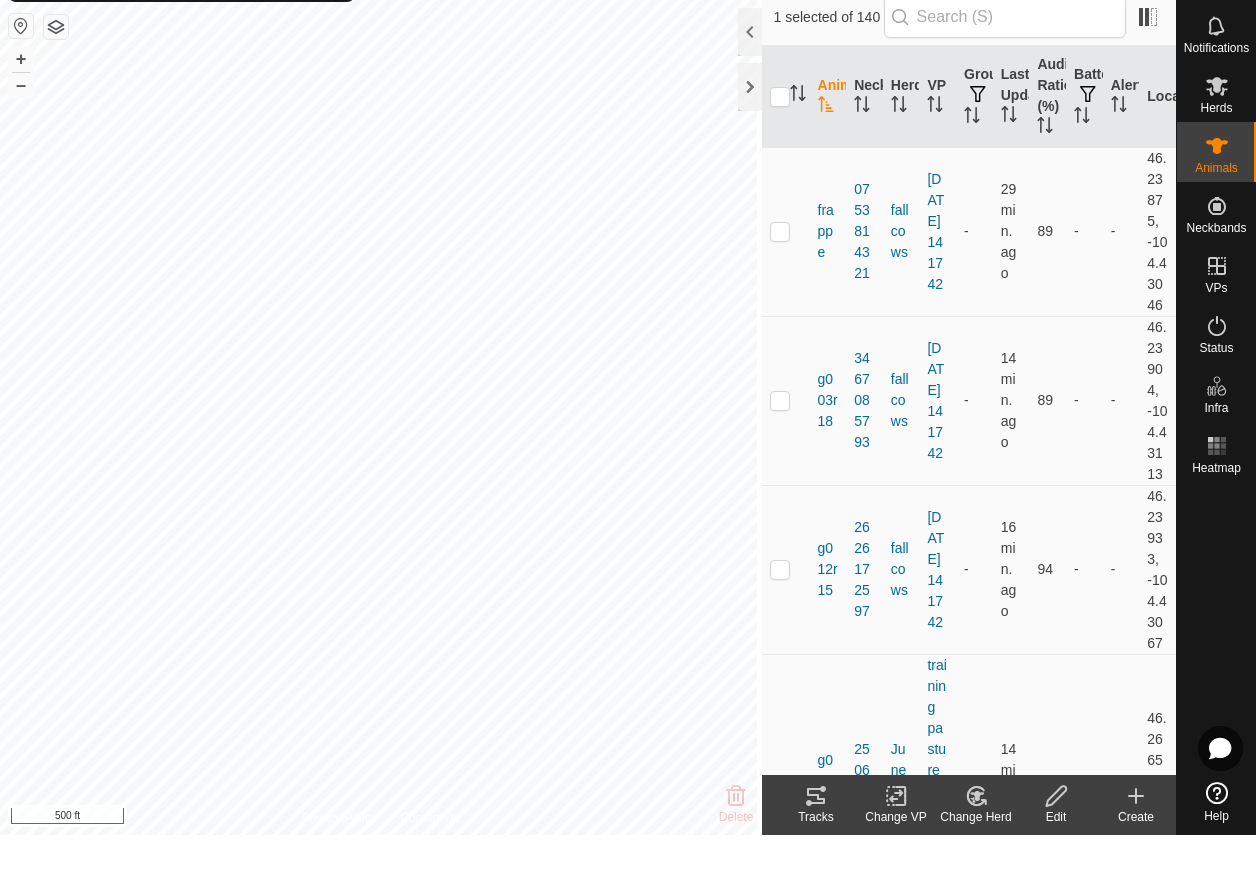 click 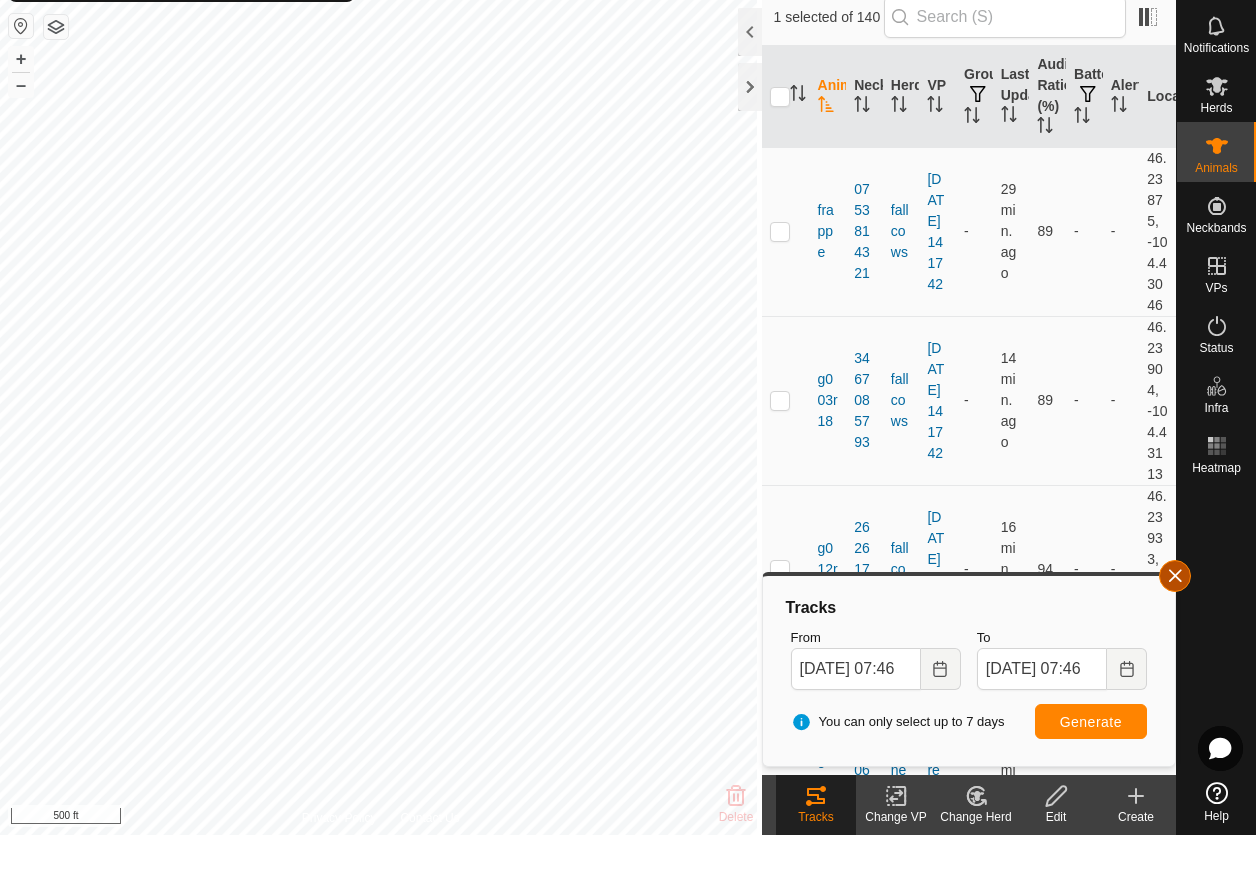 click at bounding box center [1175, 634] 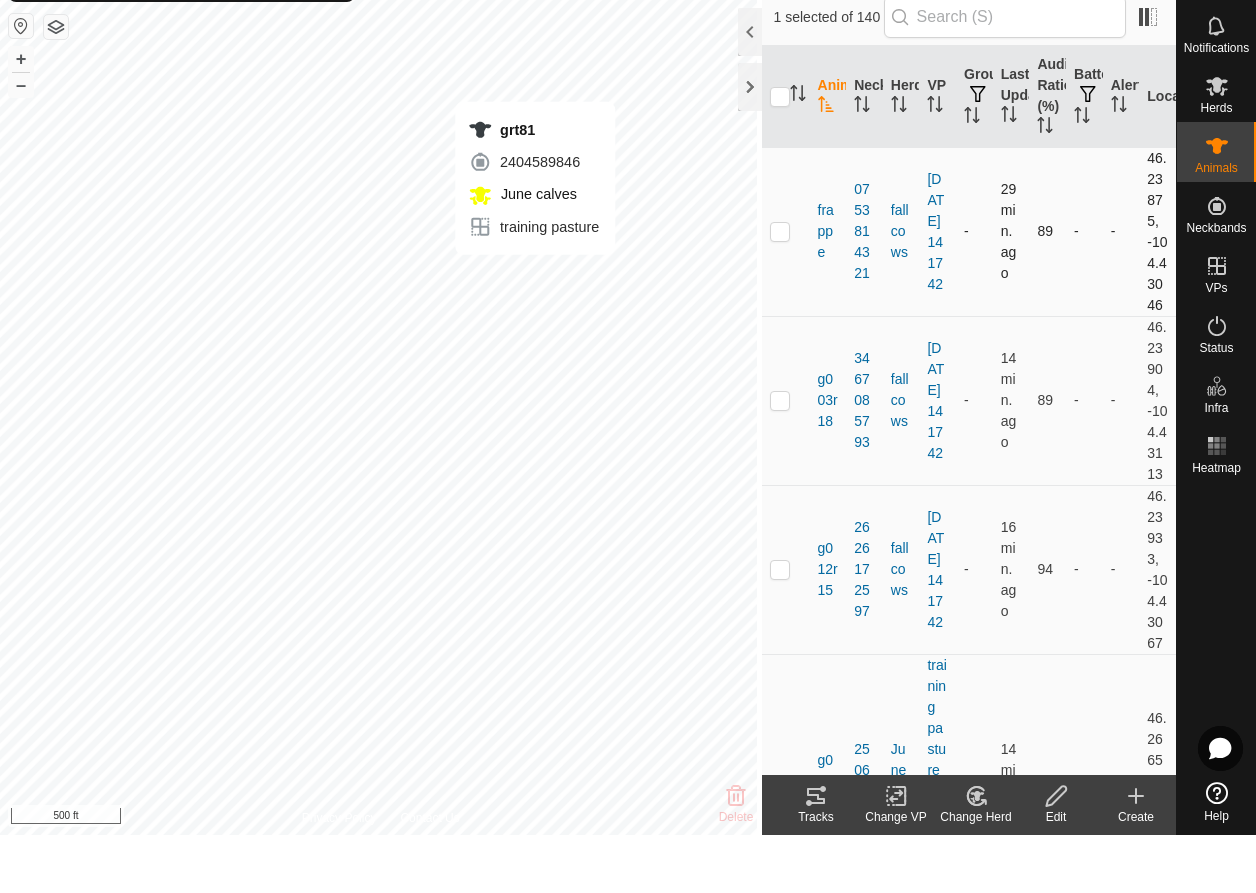 checkbox on "false" 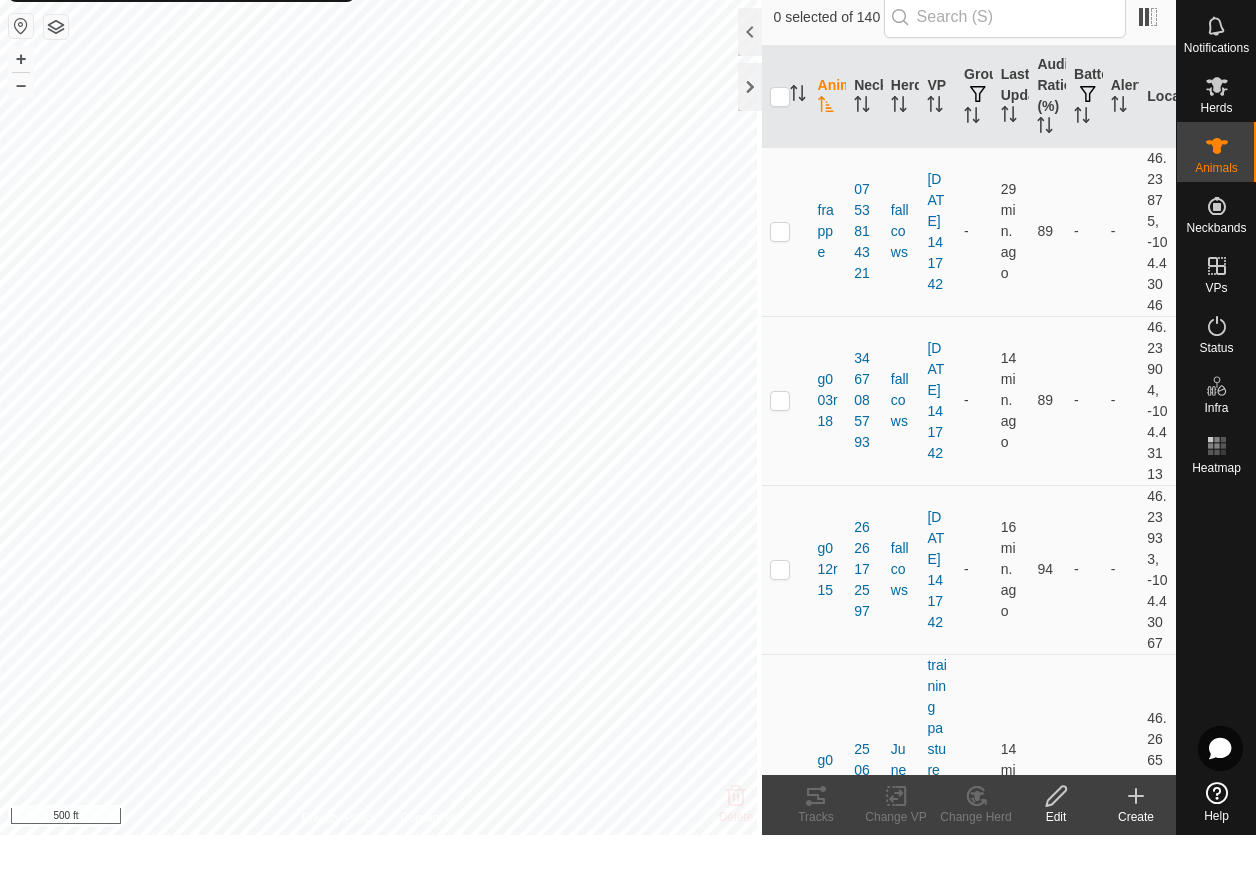 click 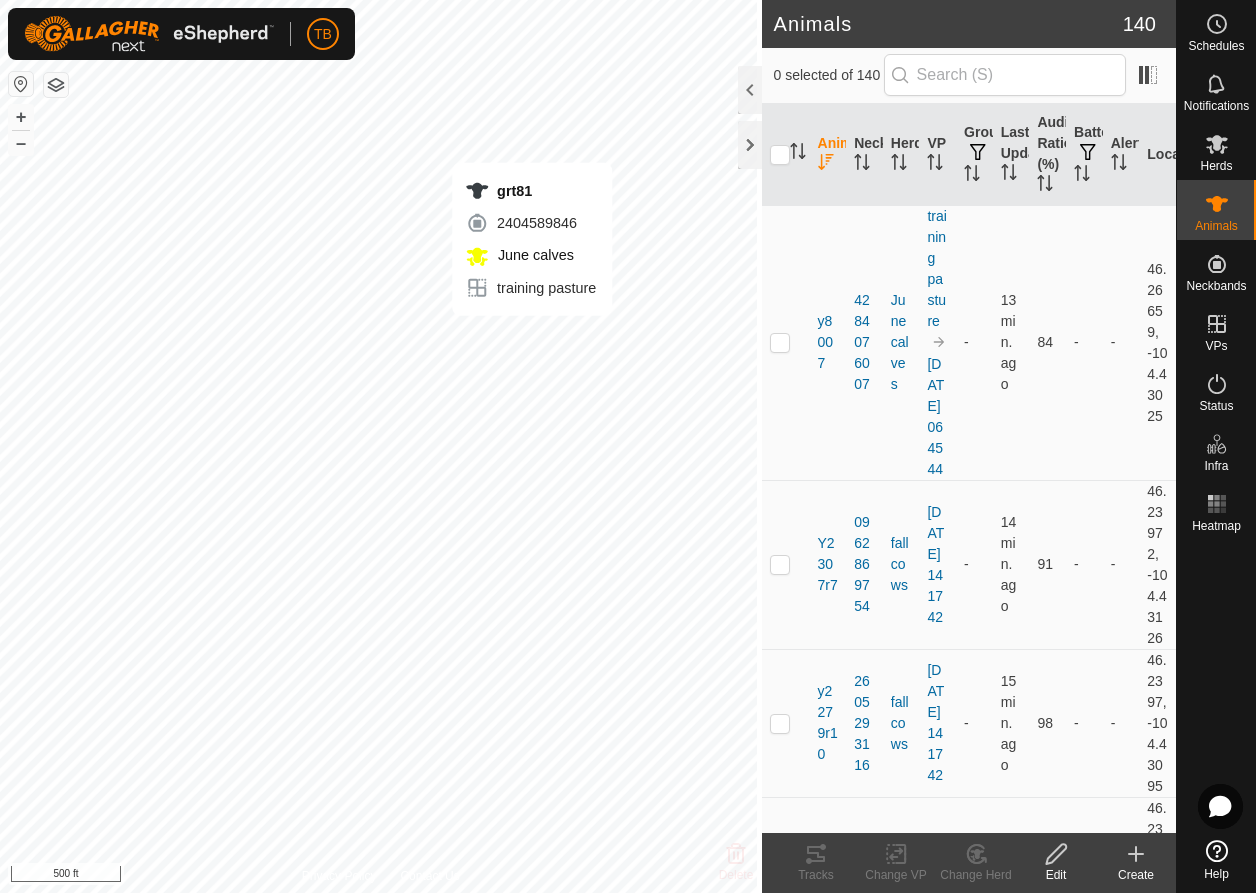 checkbox on "true" 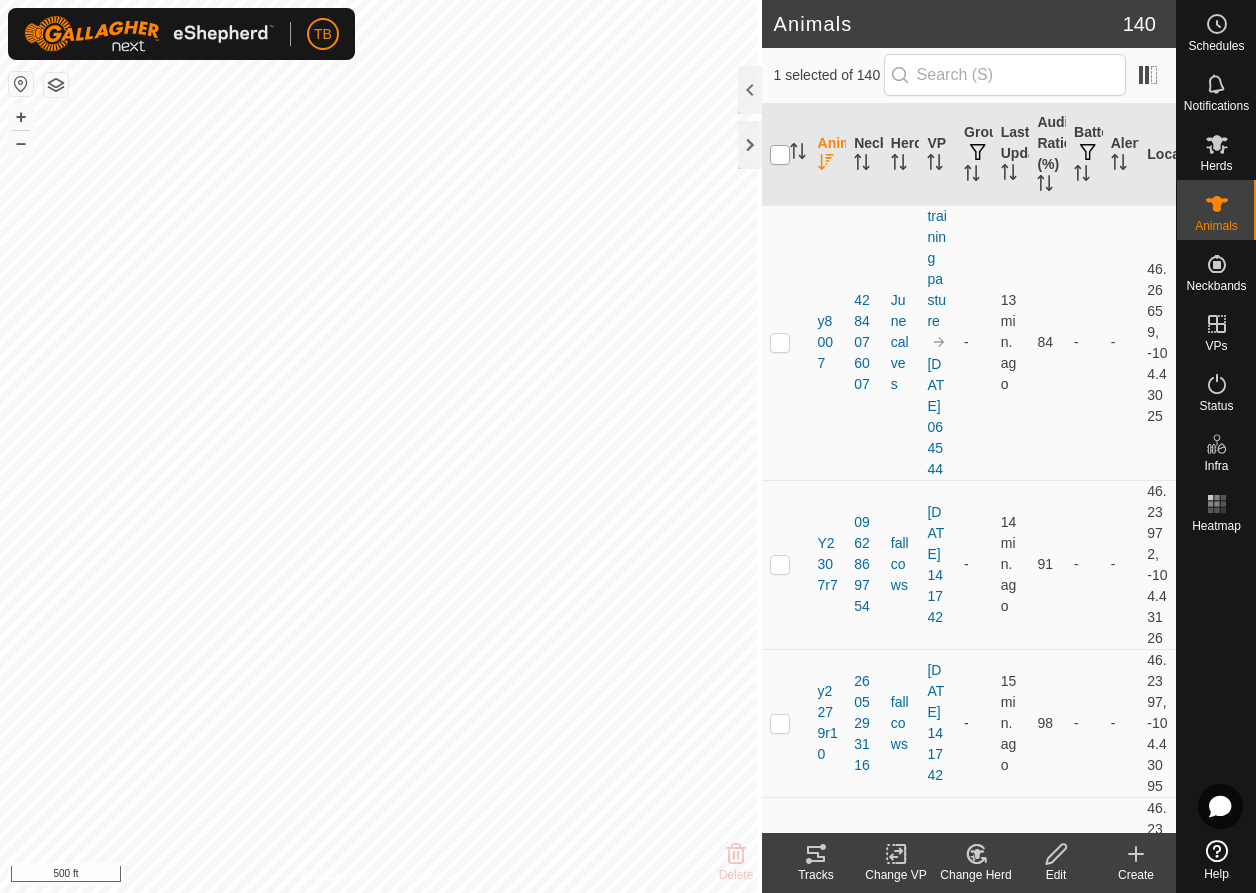 click at bounding box center (780, 155) 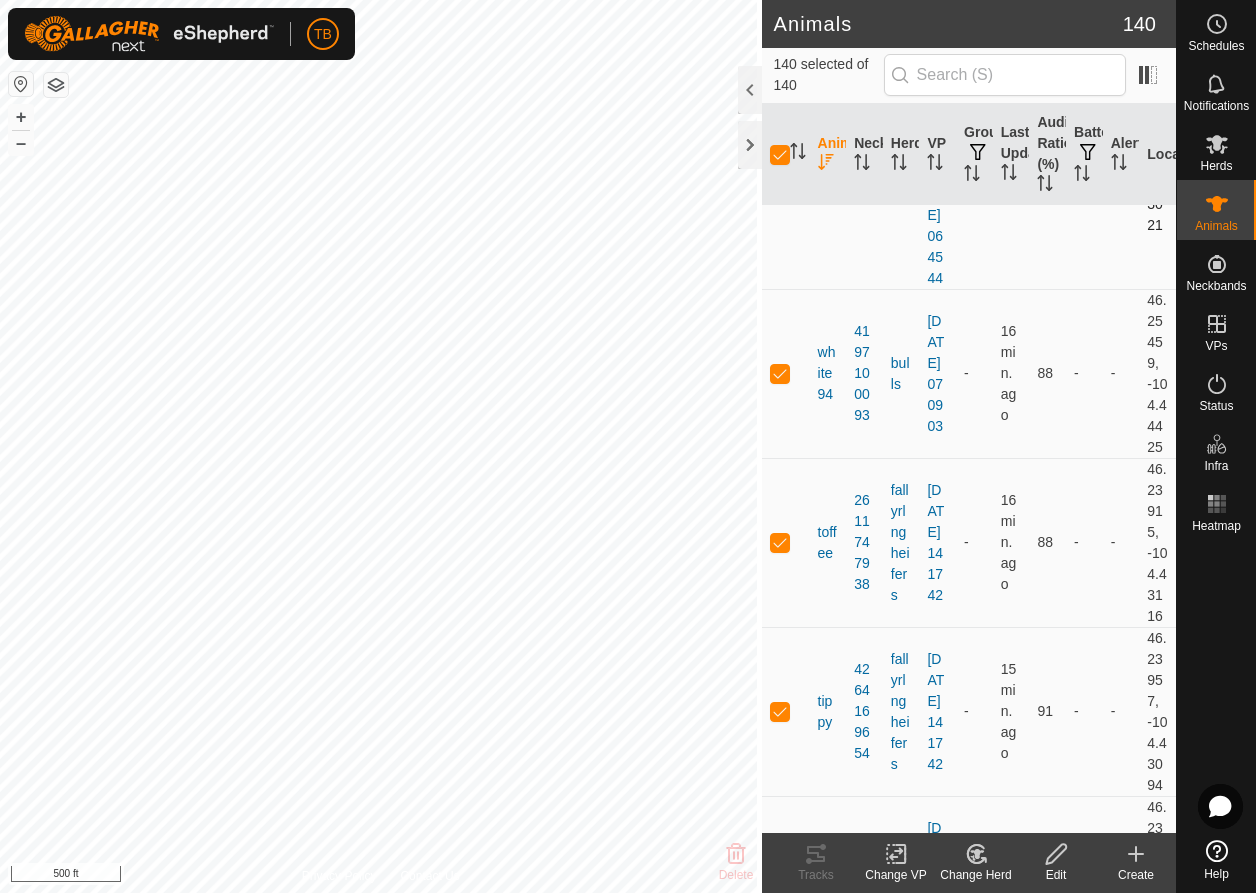 scroll, scrollTop: 1955, scrollLeft: 0, axis: vertical 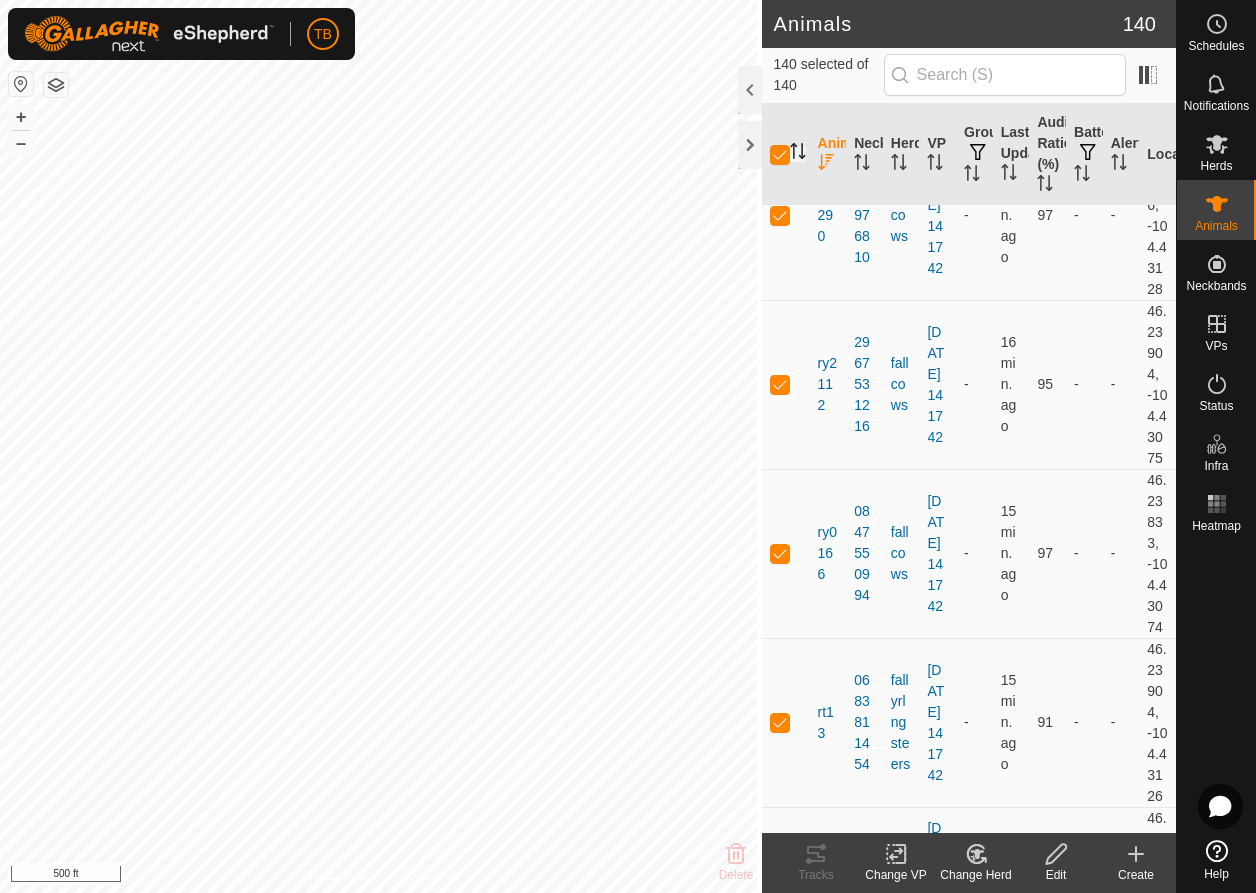 click 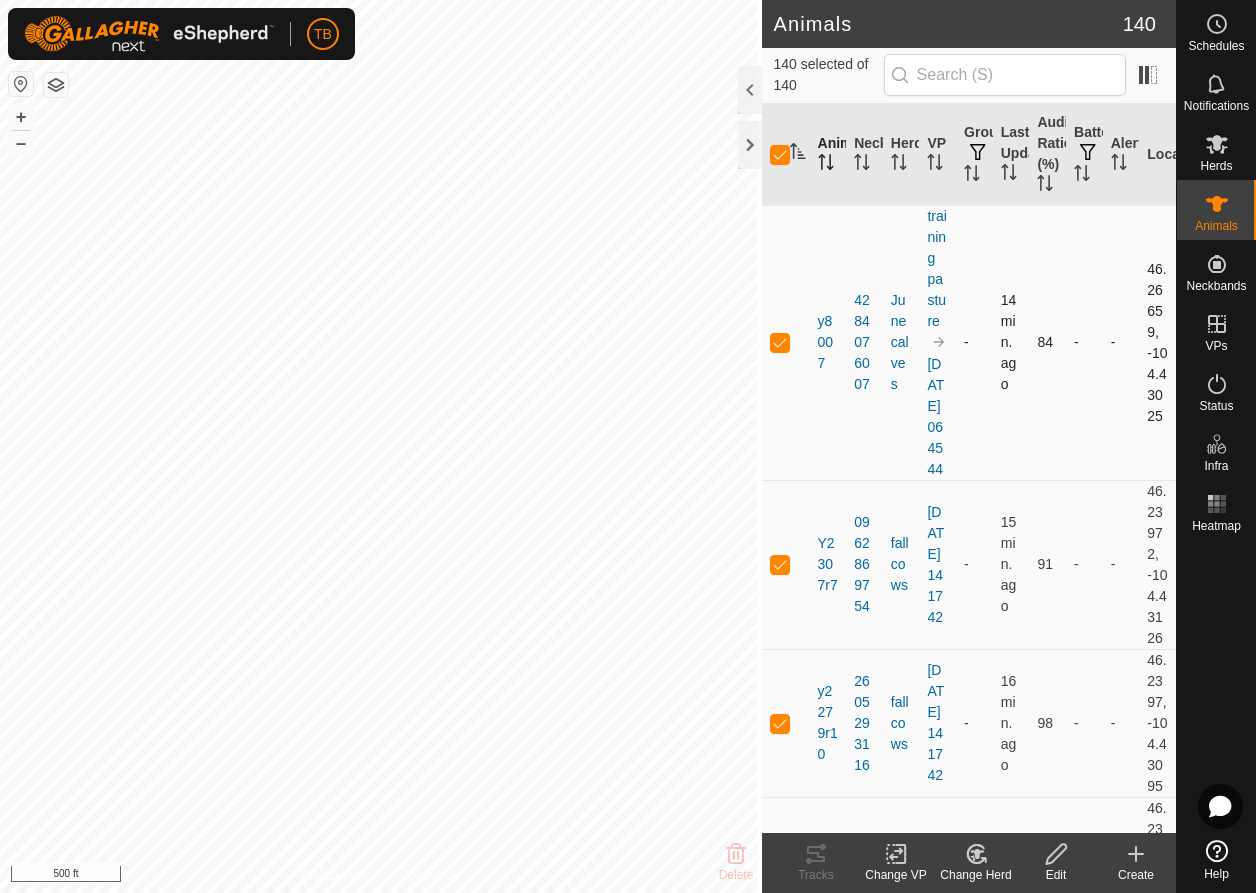 scroll, scrollTop: 343, scrollLeft: 0, axis: vertical 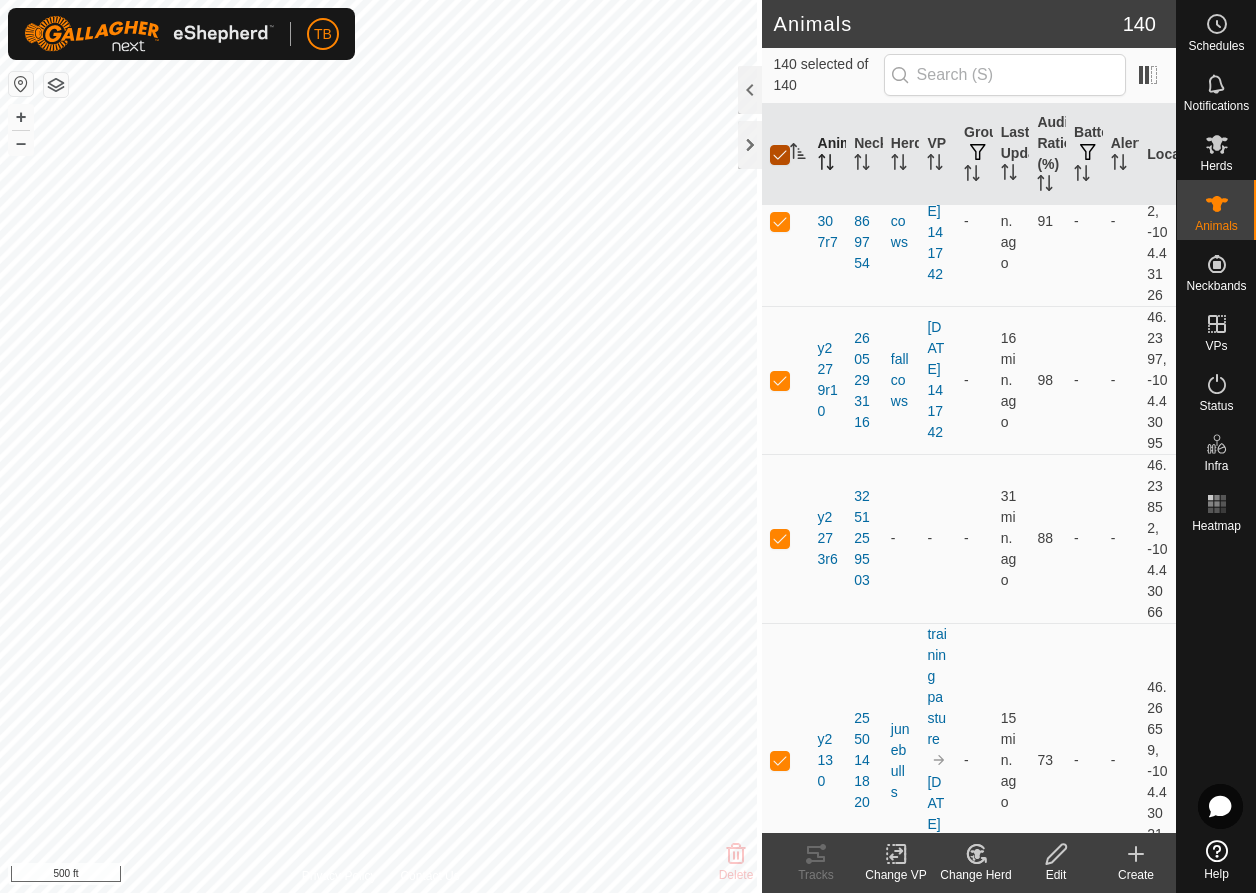 click at bounding box center (780, 155) 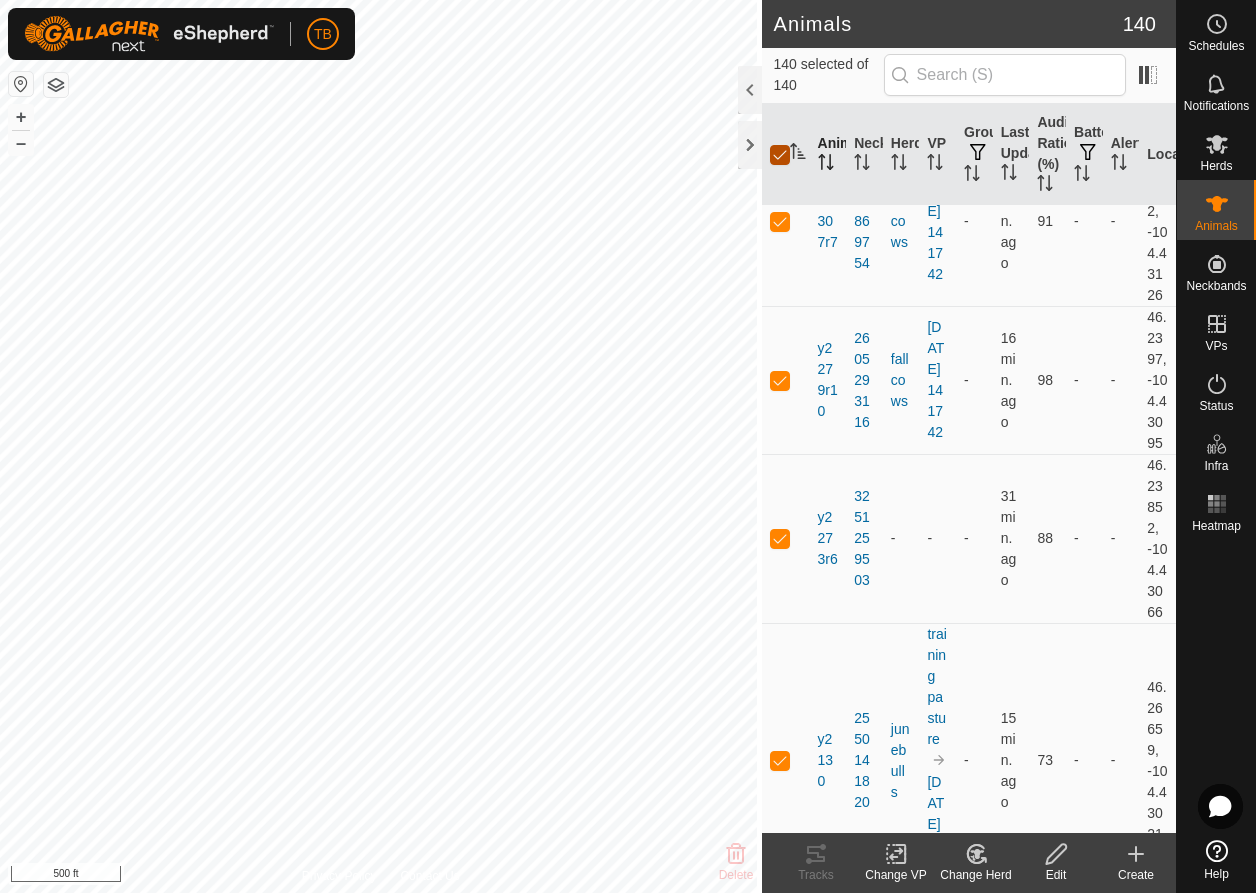 checkbox on "false" 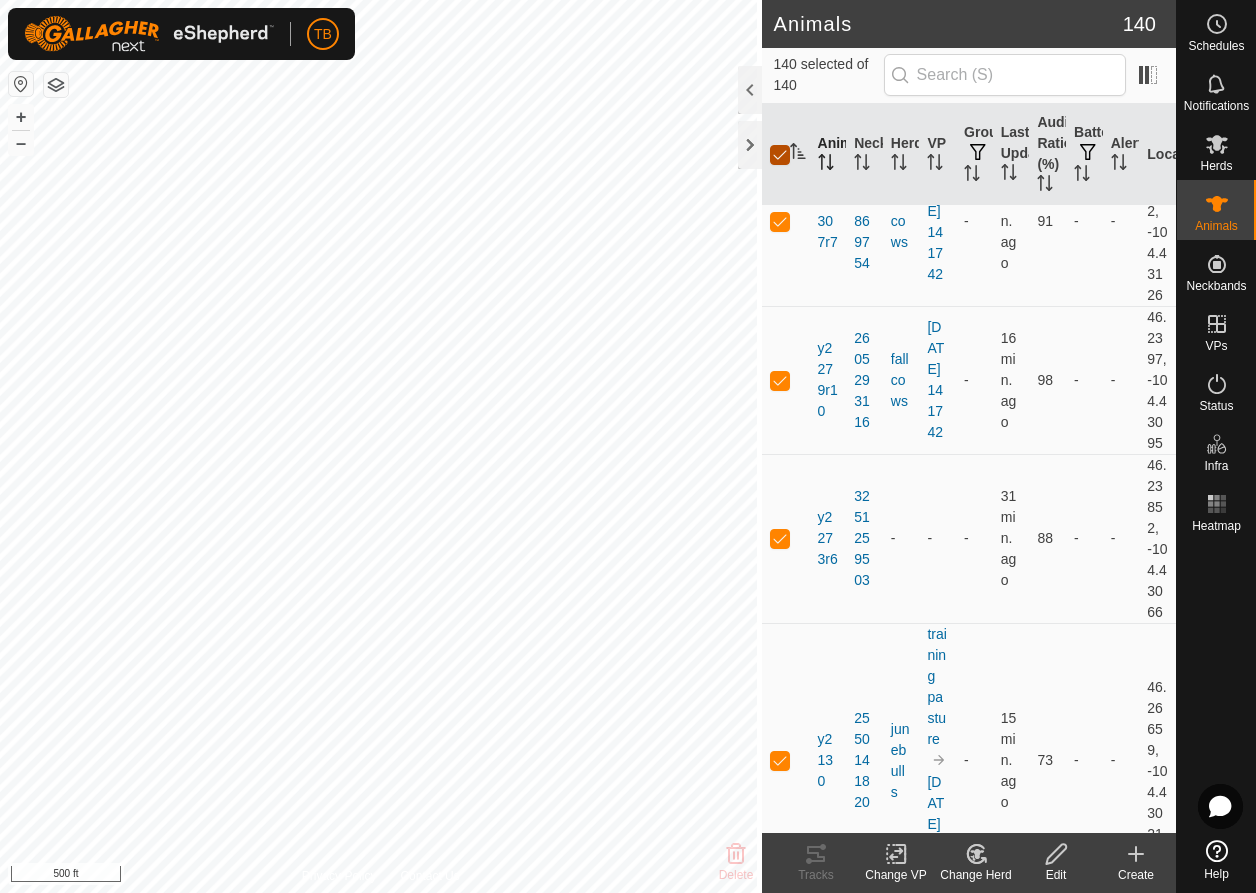 checkbox on "false" 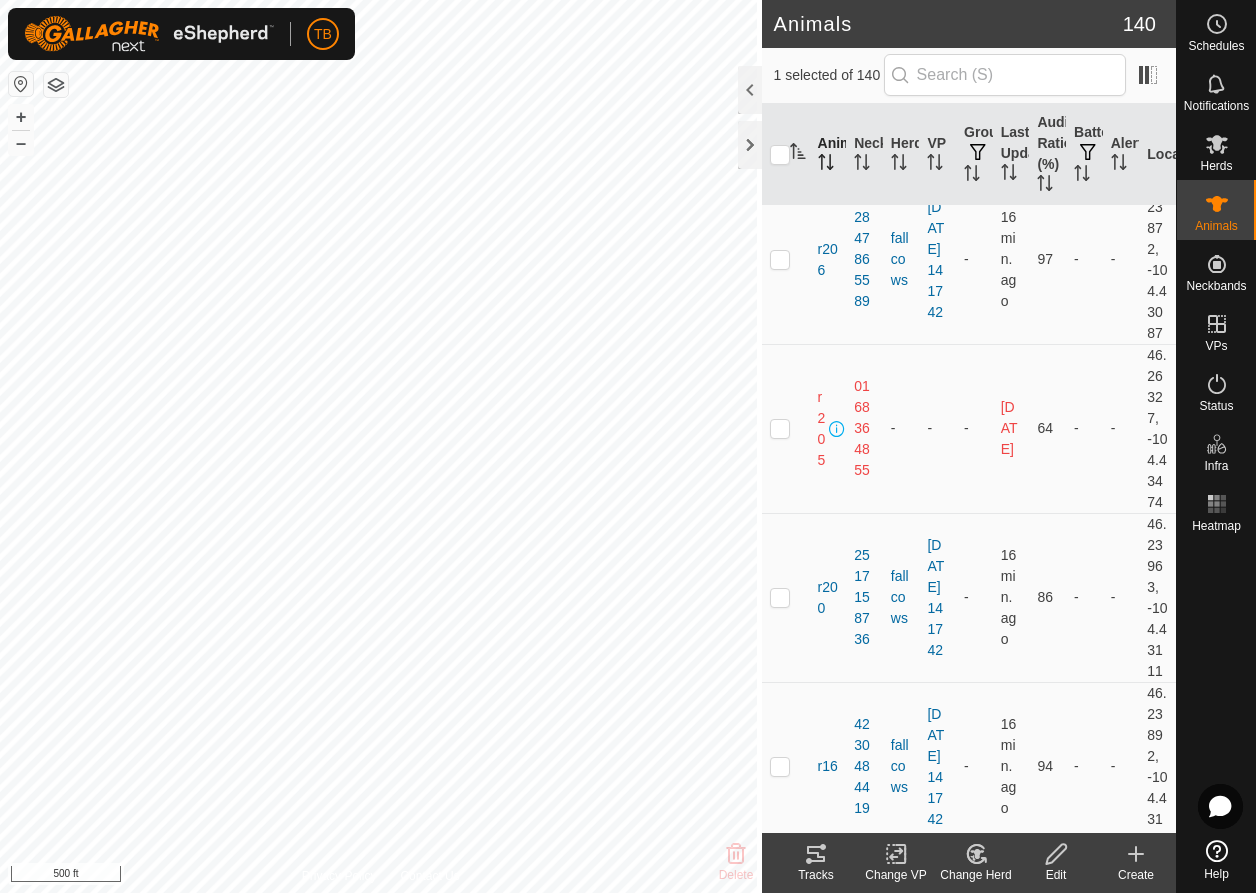 scroll, scrollTop: 4361, scrollLeft: 0, axis: vertical 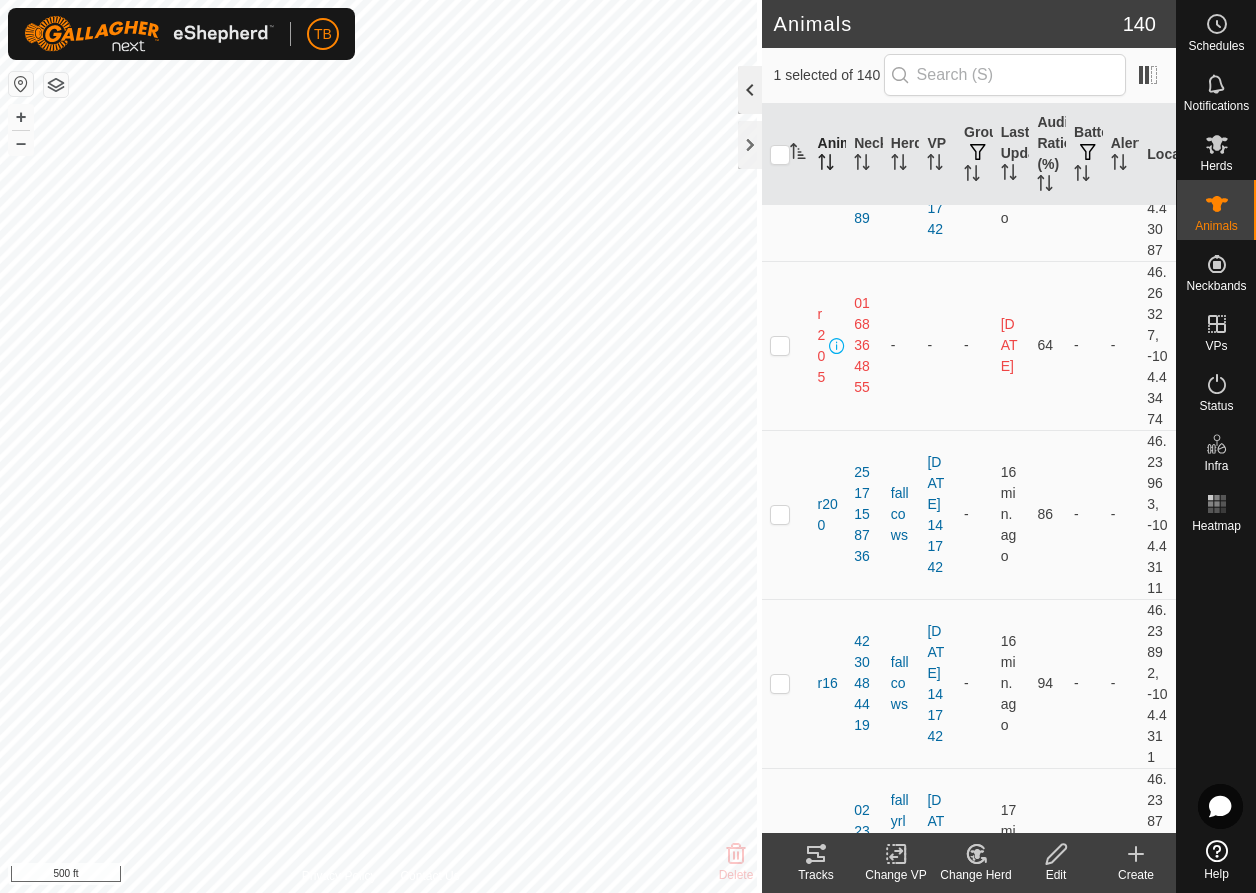 click 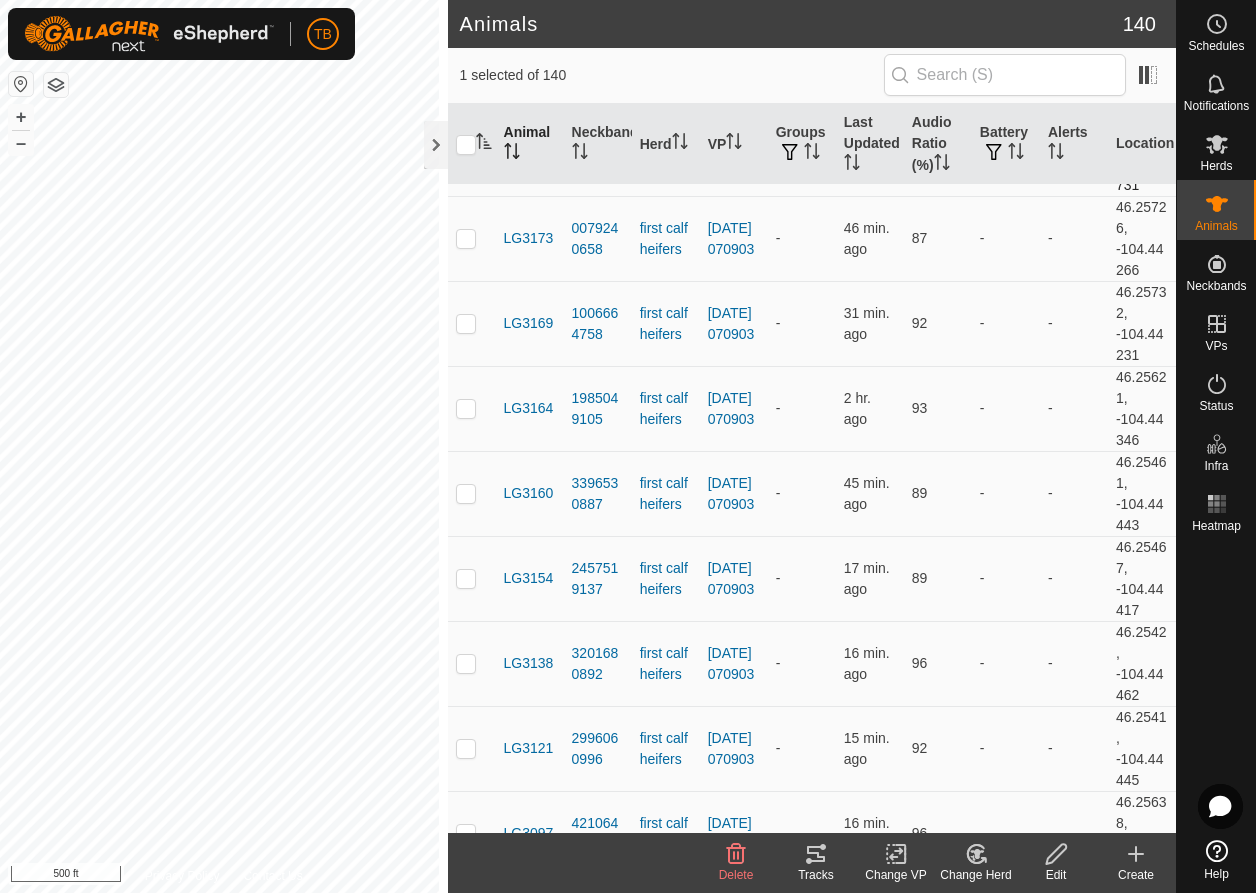 scroll, scrollTop: 5897, scrollLeft: 0, axis: vertical 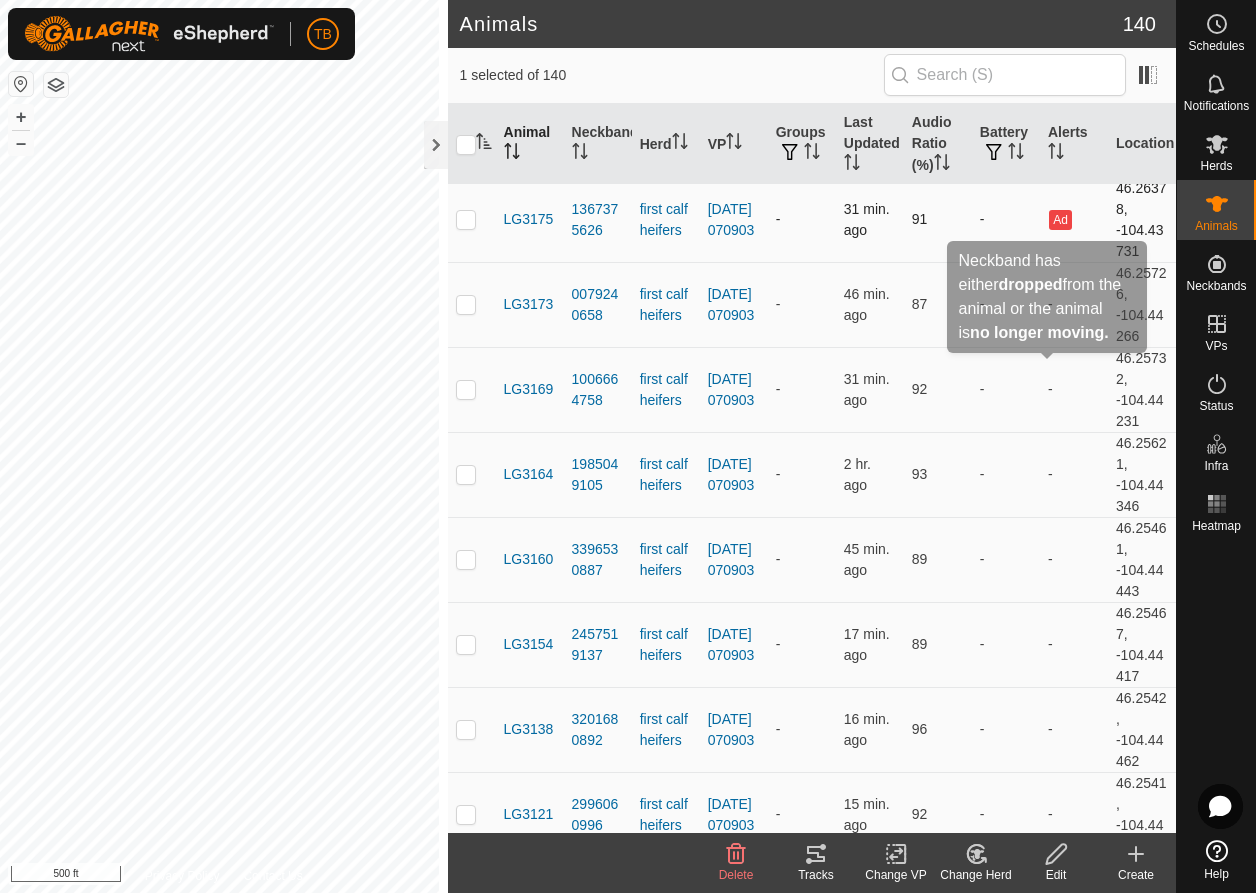 click on "Ad" at bounding box center (1060, 220) 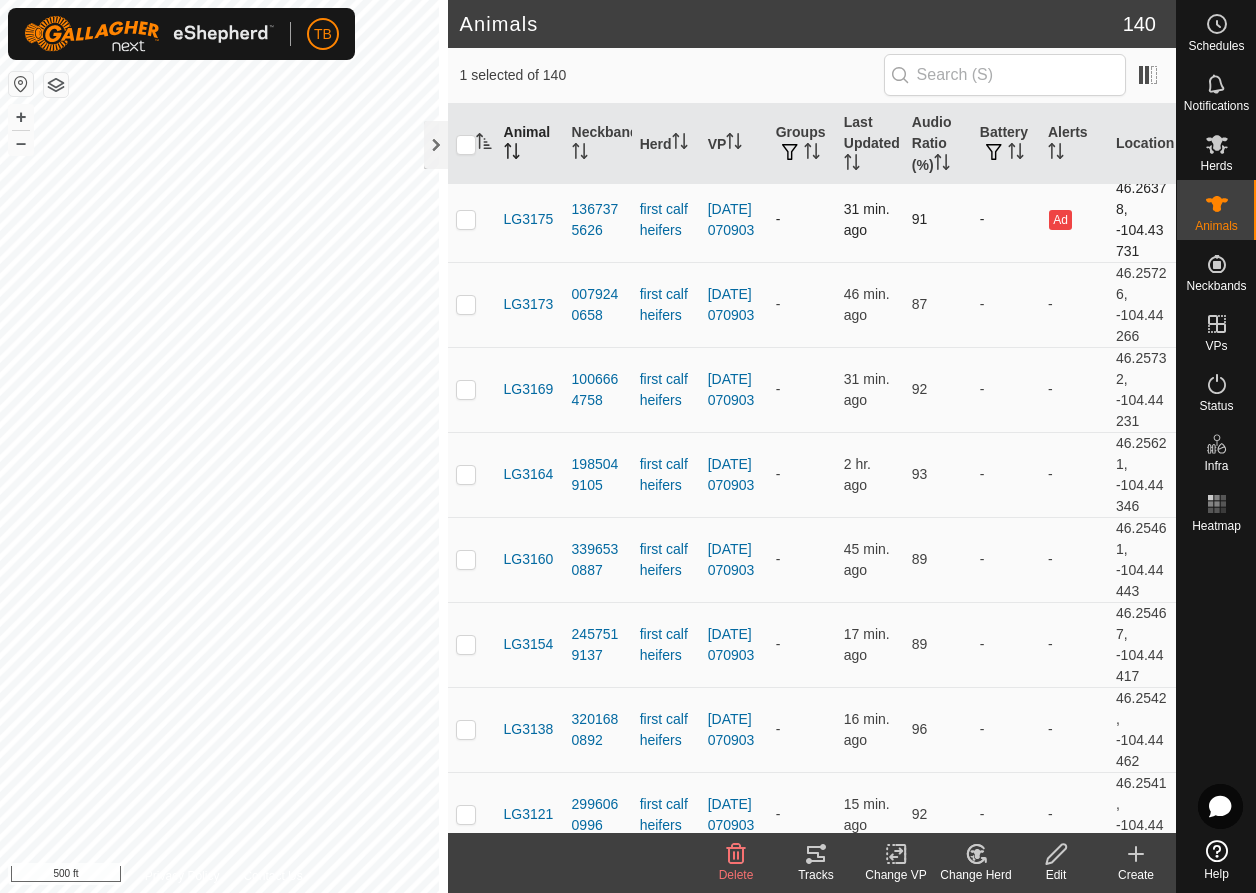 click on "Ad" at bounding box center (1060, 220) 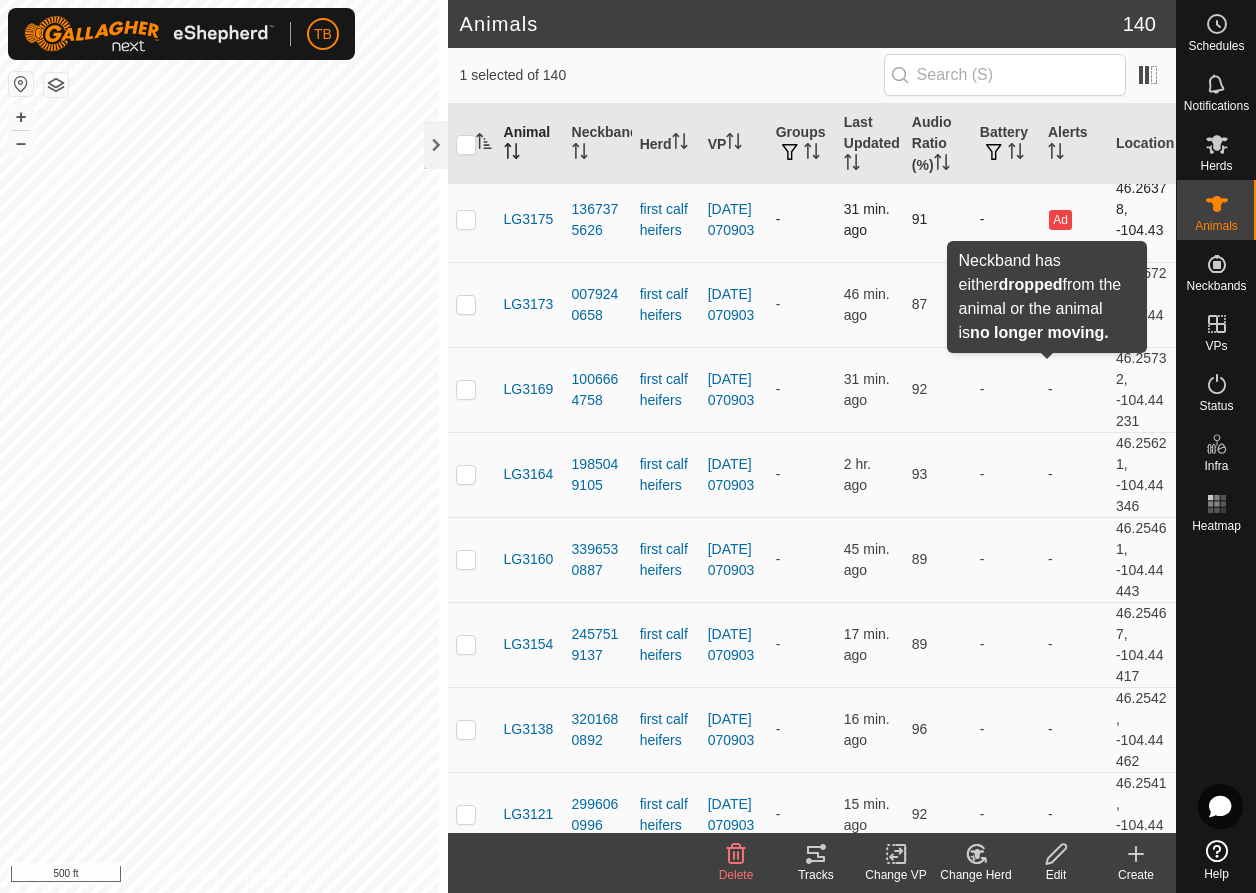 click on "Ad" at bounding box center (1060, 220) 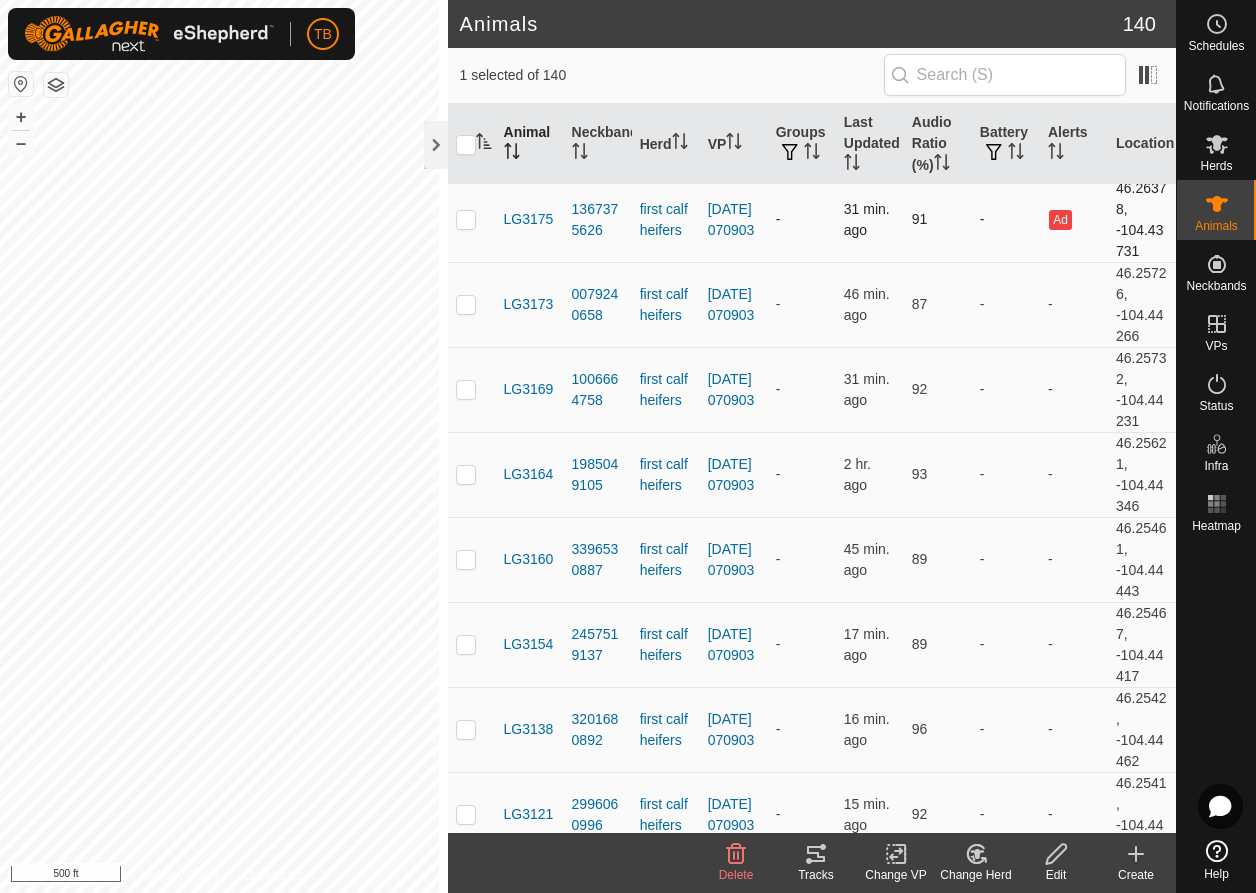click on "Ad" at bounding box center [1060, 220] 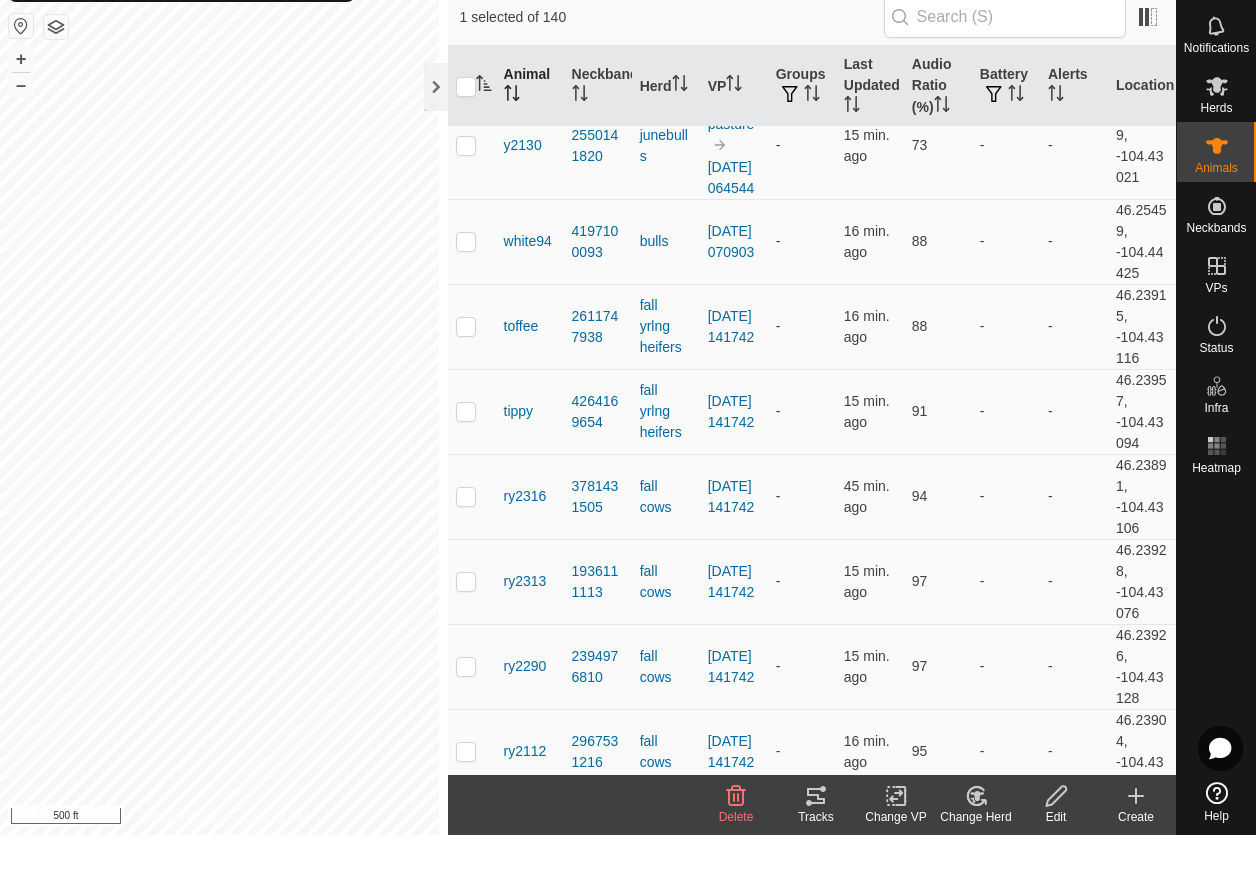 scroll, scrollTop: 0, scrollLeft: 0, axis: both 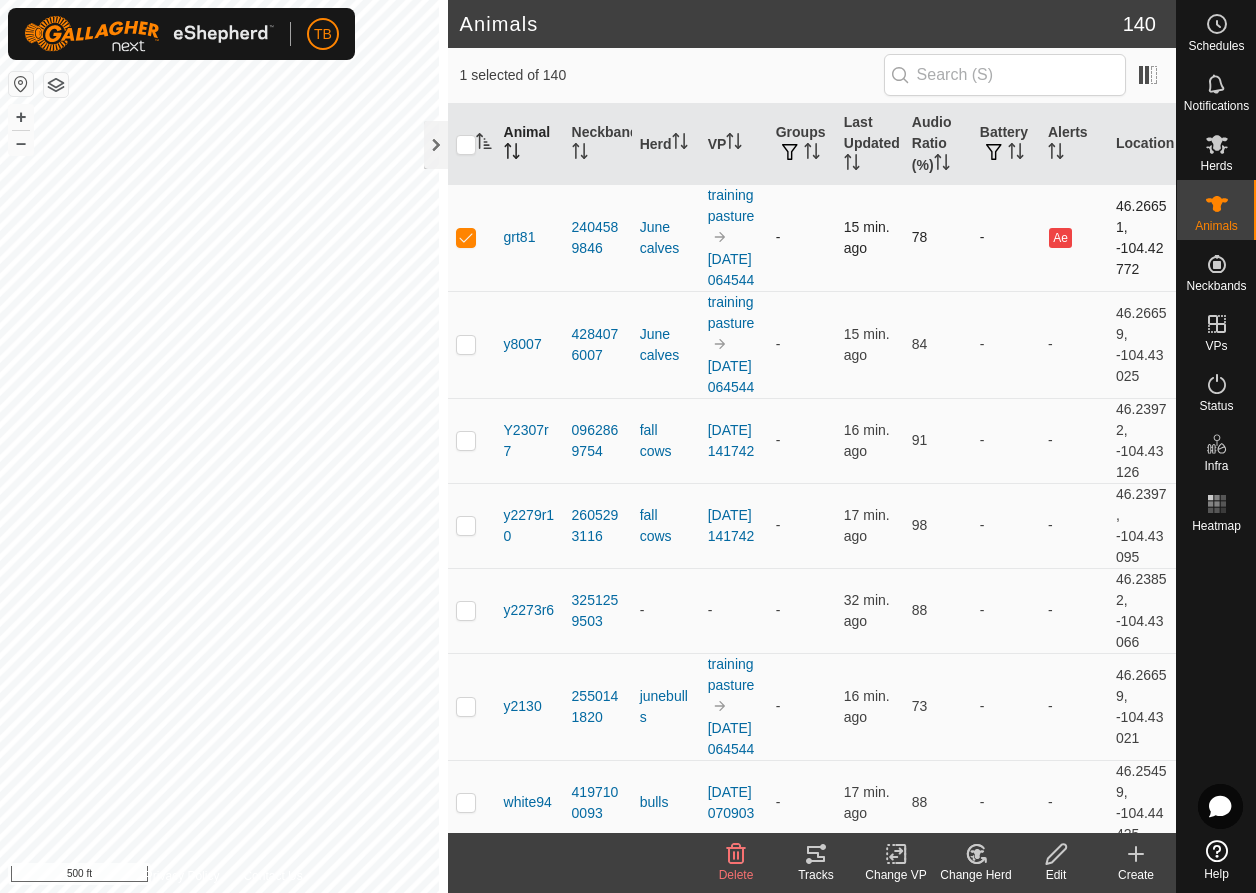 click at bounding box center [466, 237] 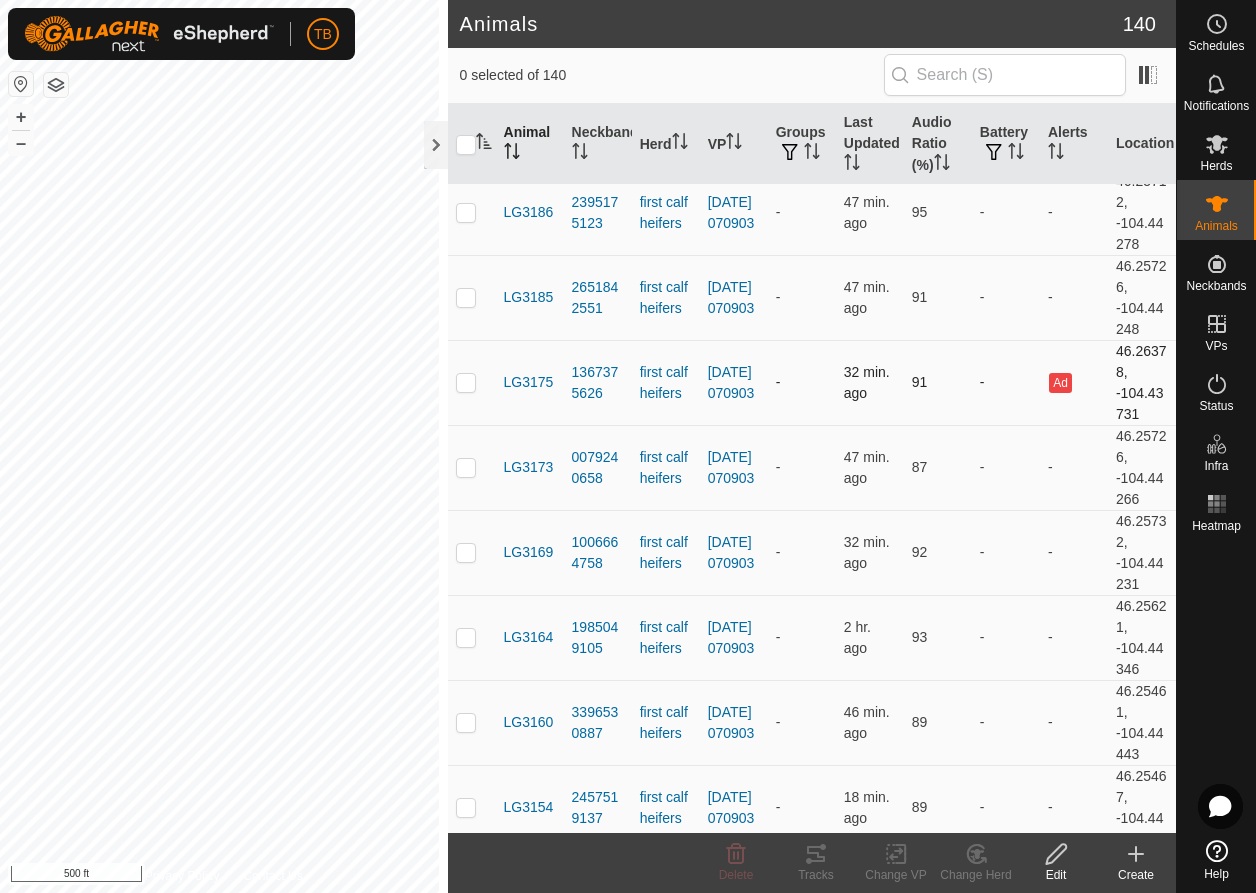 scroll, scrollTop: 5803, scrollLeft: 0, axis: vertical 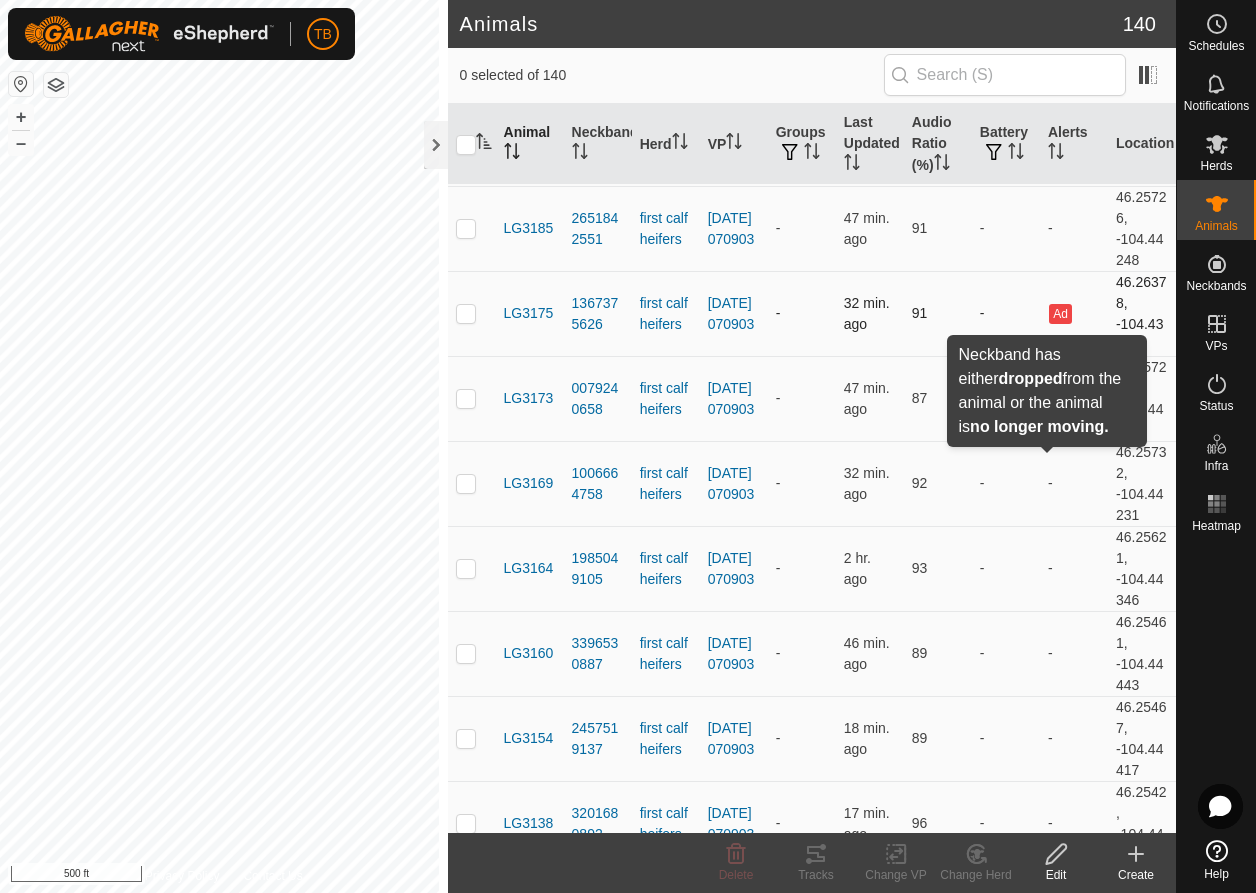 click on "Ad" at bounding box center (1060, 314) 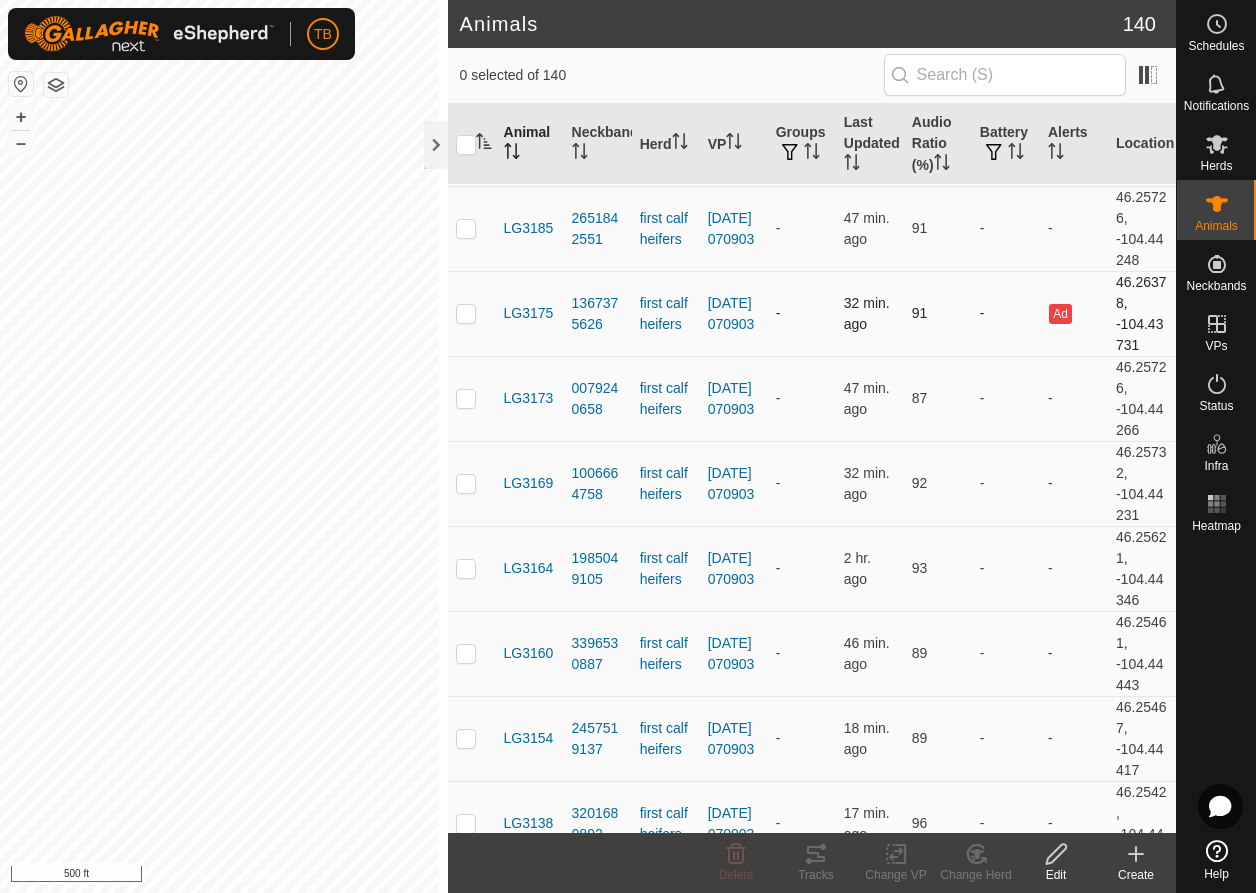 click at bounding box center (466, 313) 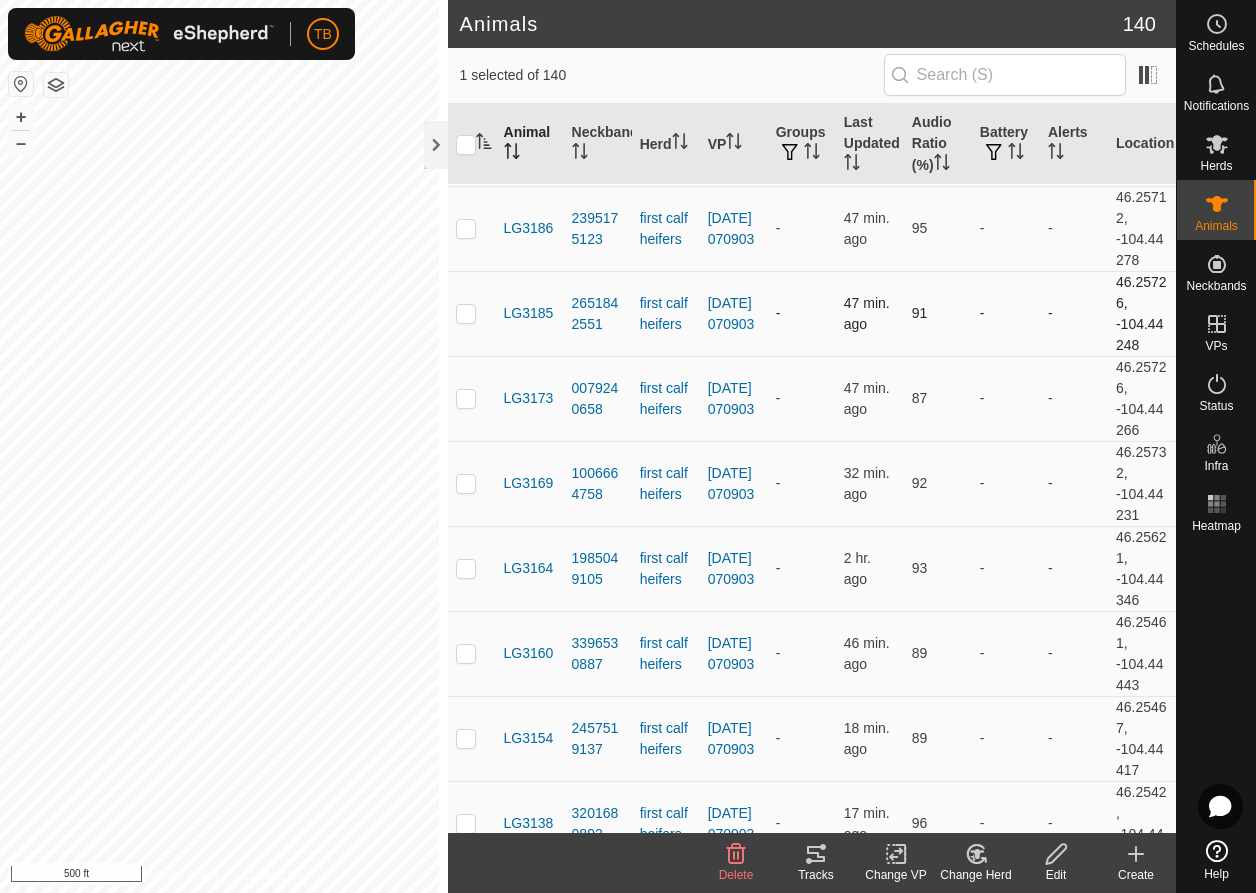 click at bounding box center (466, 313) 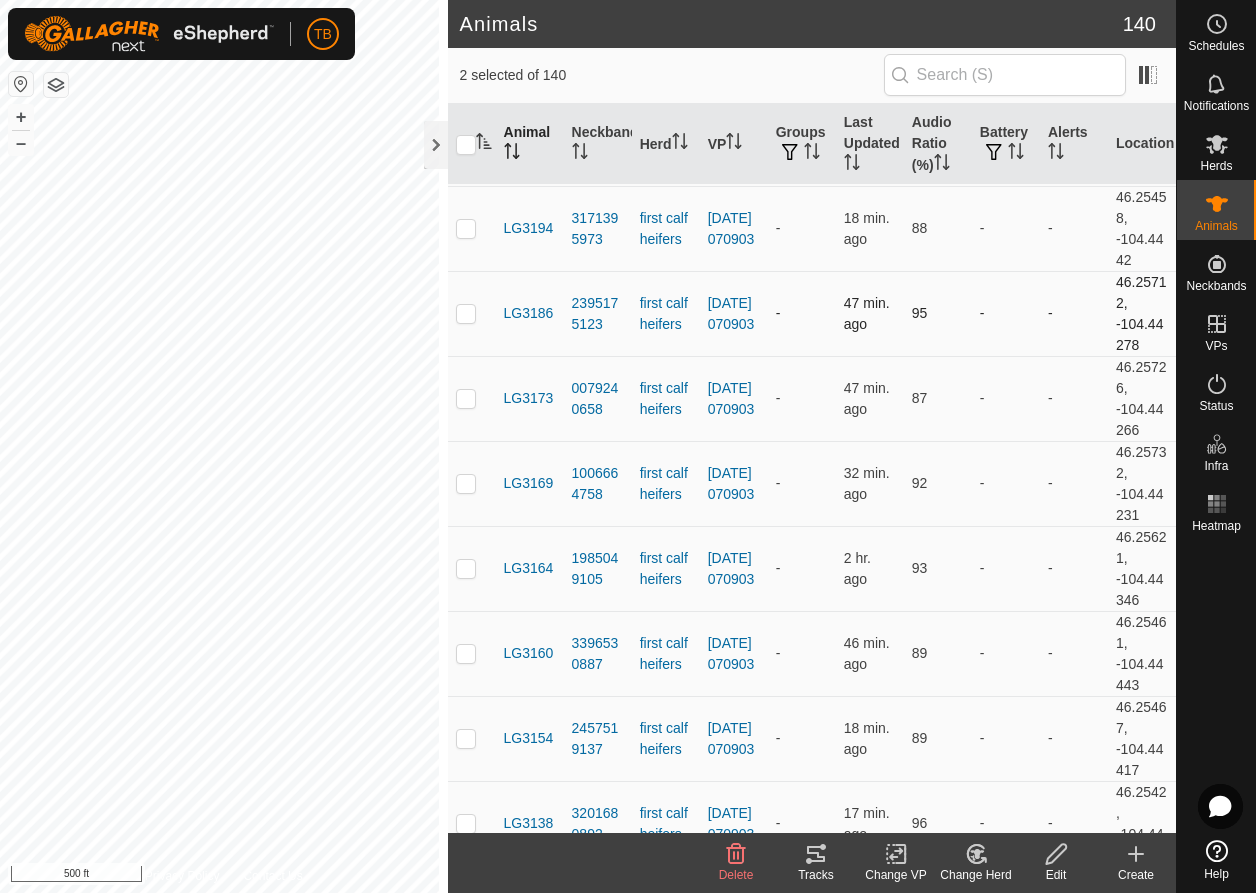 click at bounding box center [466, 313] 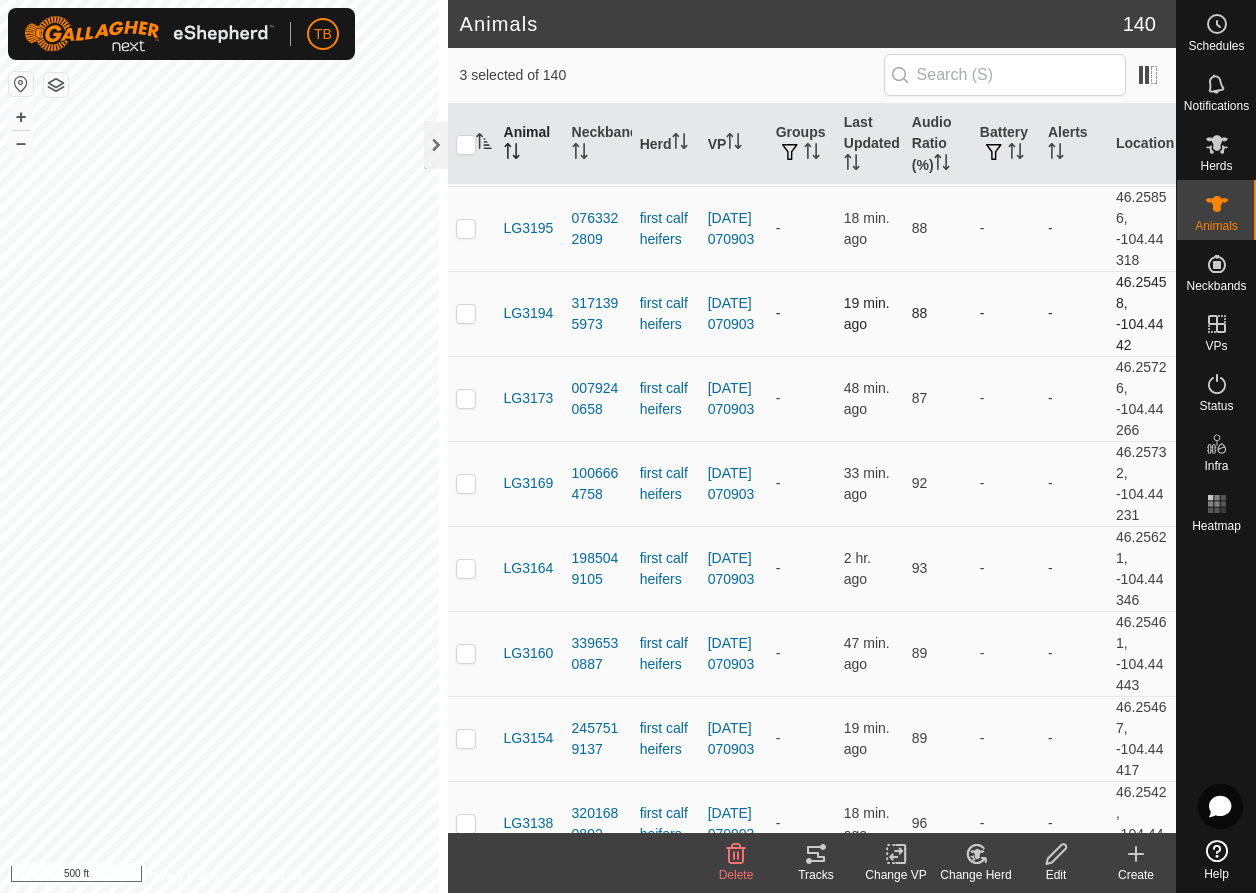 click at bounding box center [466, 313] 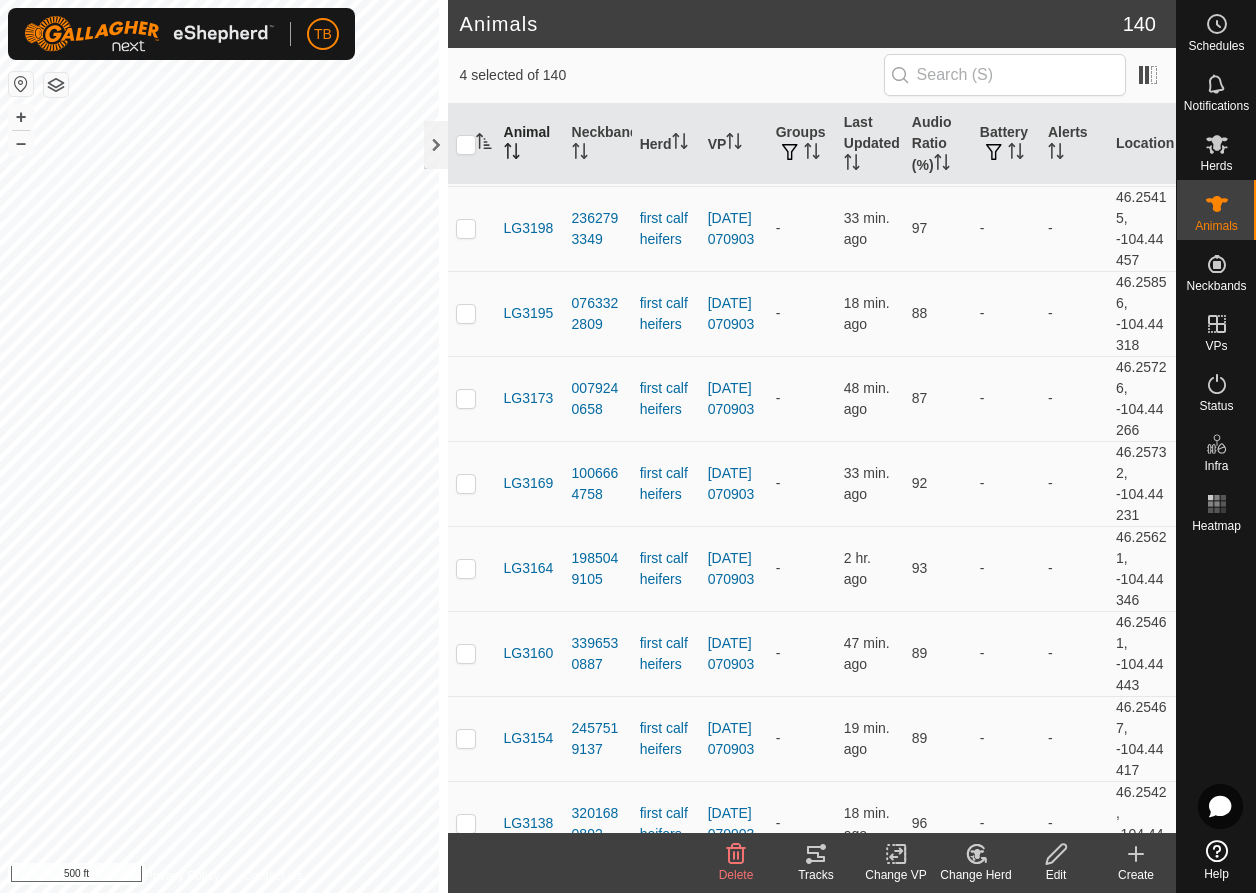 click at bounding box center (466, 313) 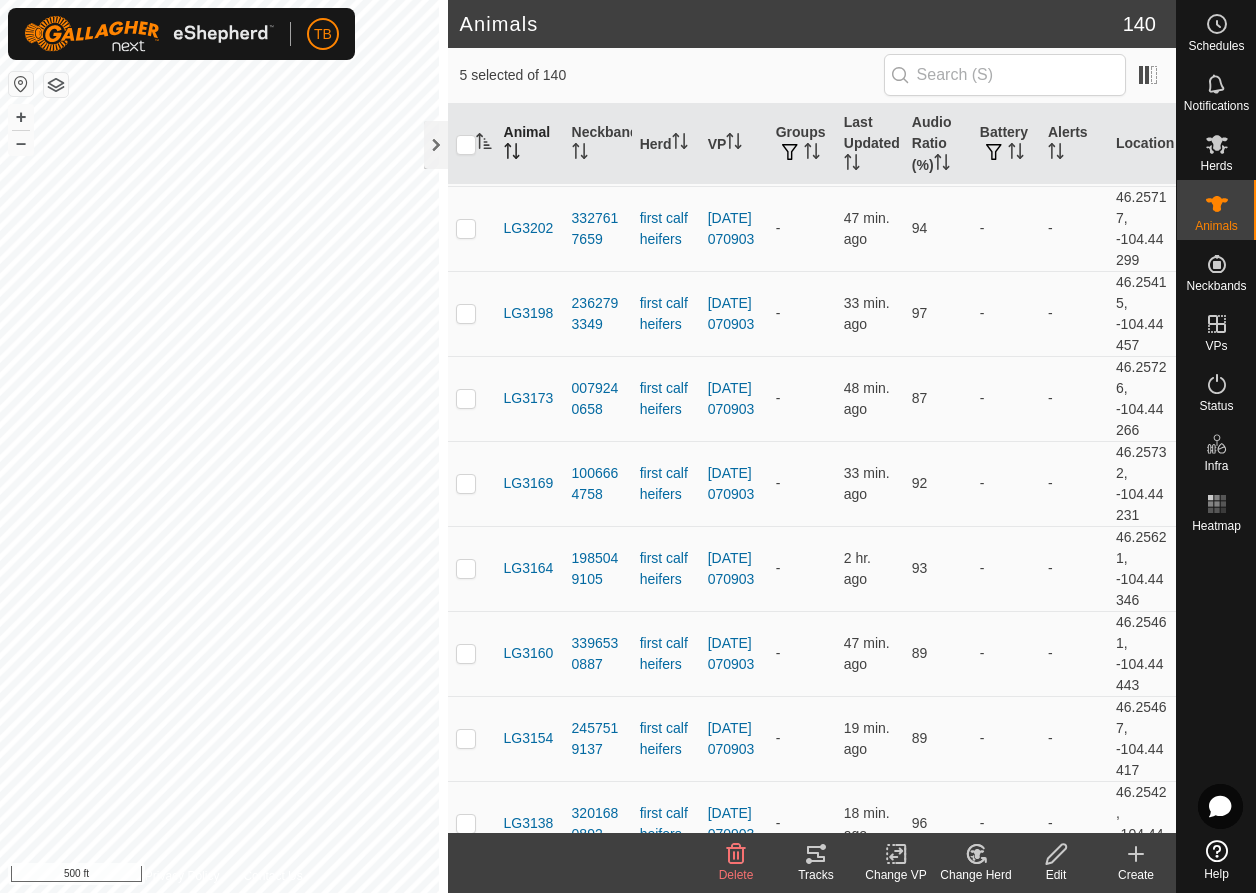 click at bounding box center (466, 313) 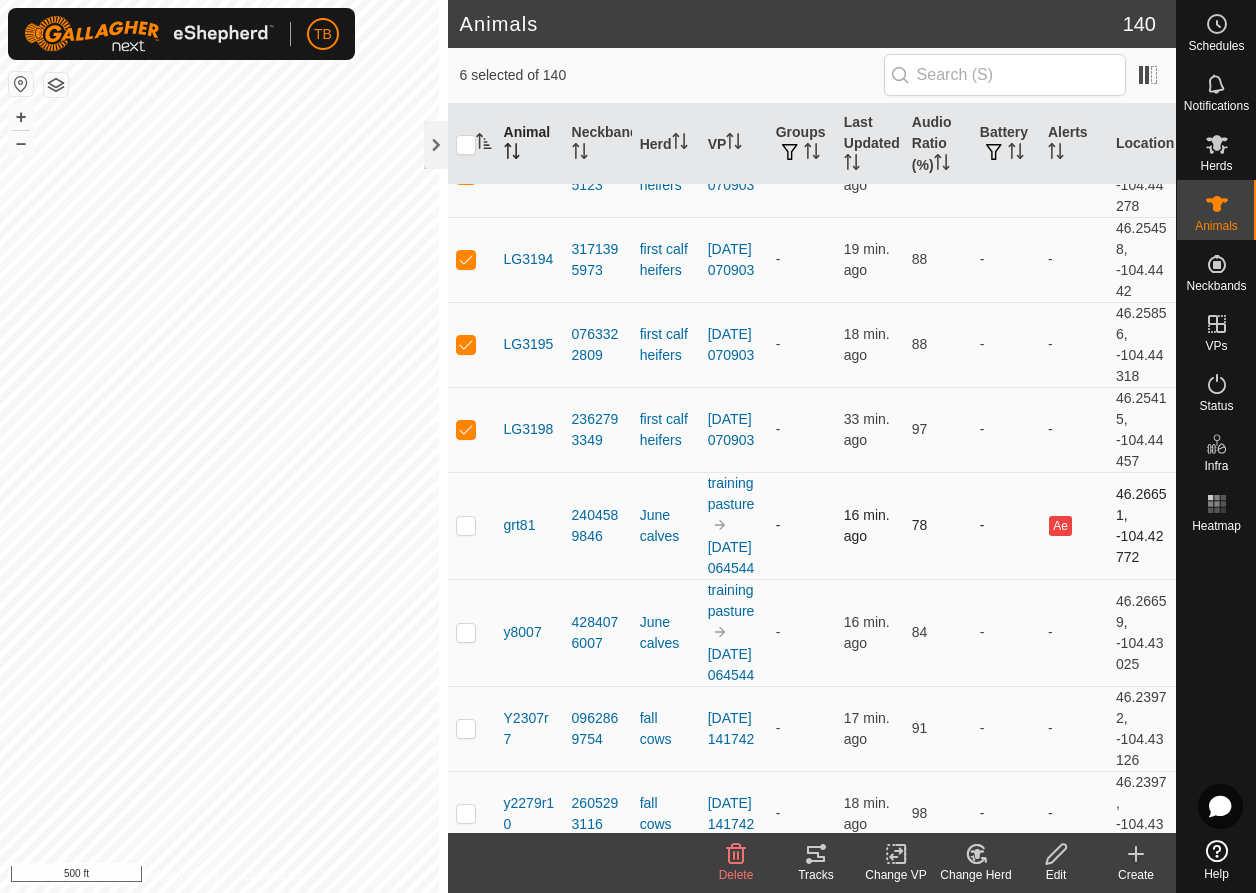 scroll, scrollTop: 0, scrollLeft: 0, axis: both 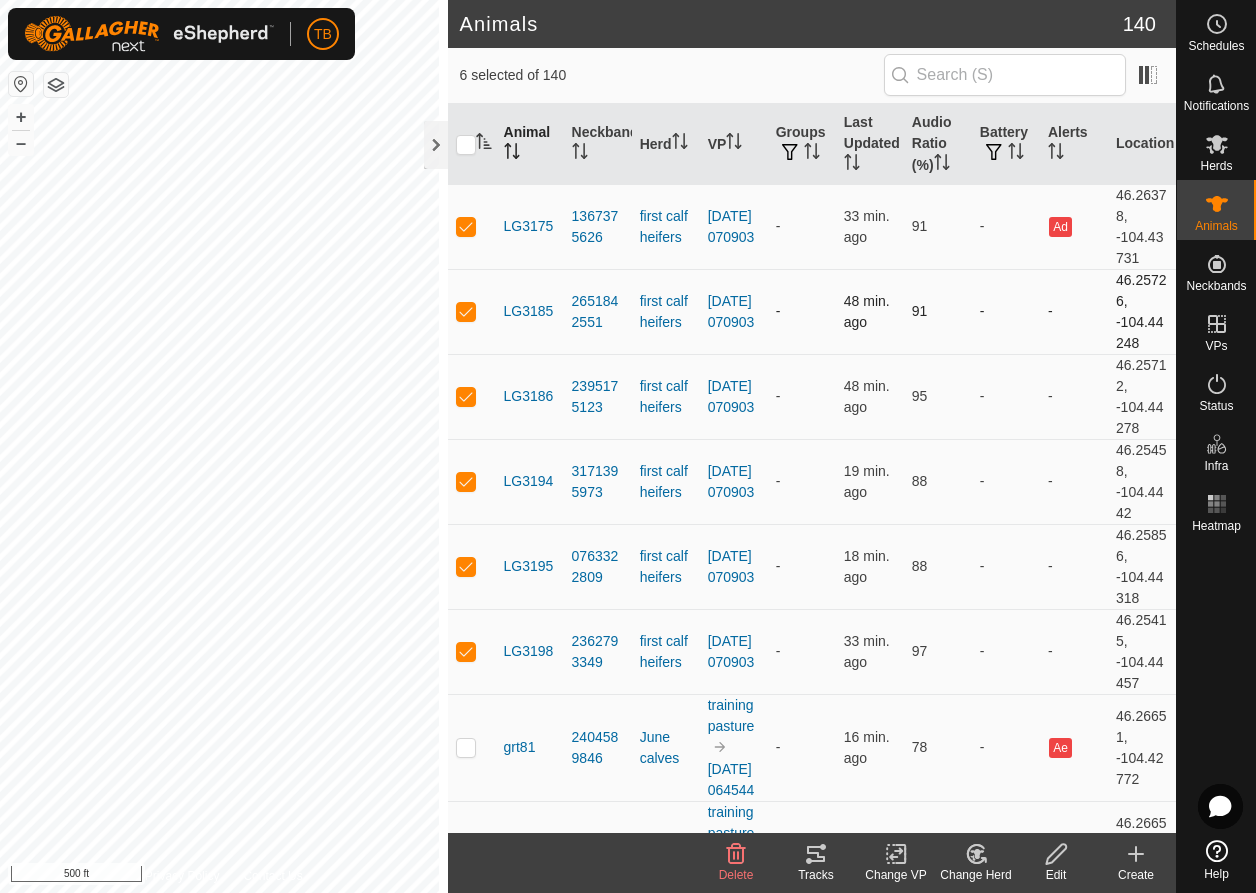 click at bounding box center (466, 311) 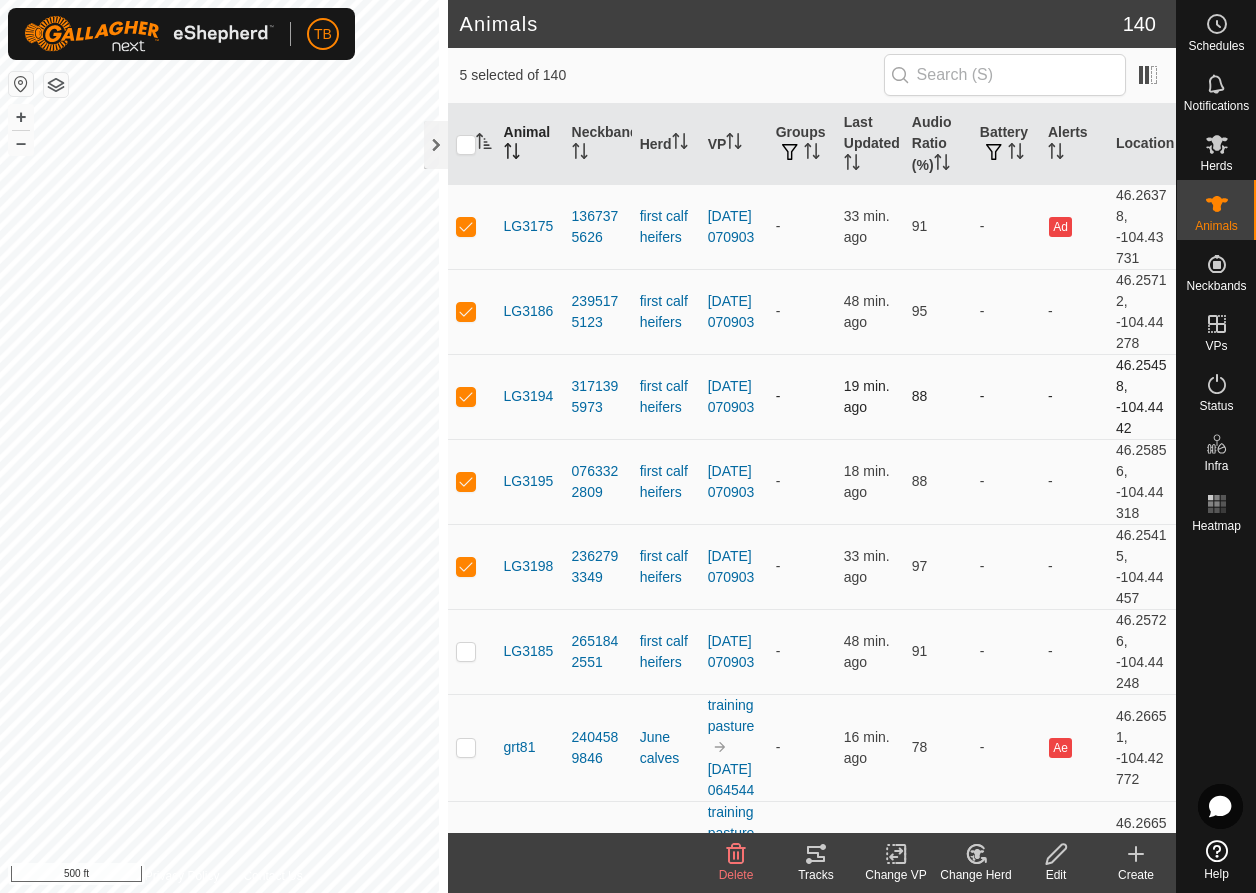 click at bounding box center (466, 311) 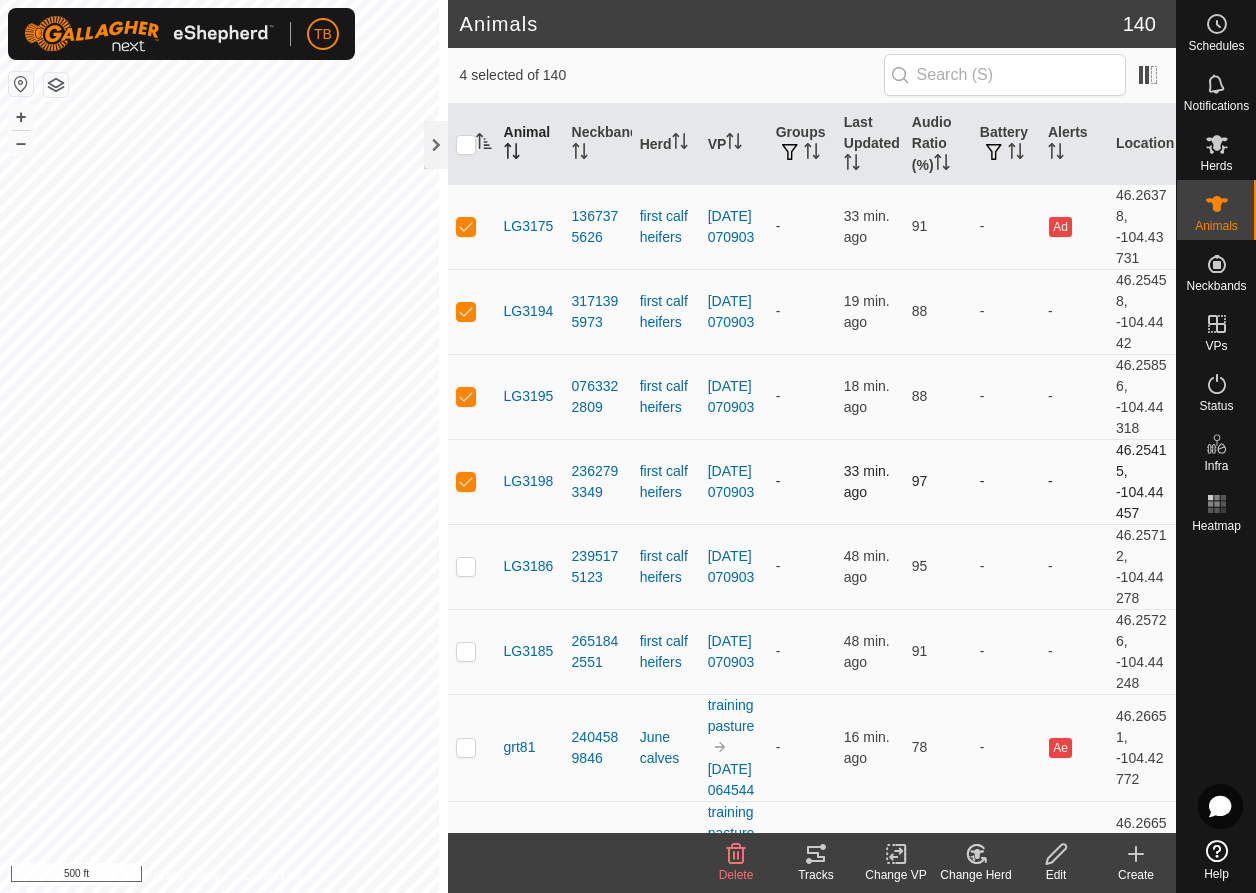 click at bounding box center (466, 396) 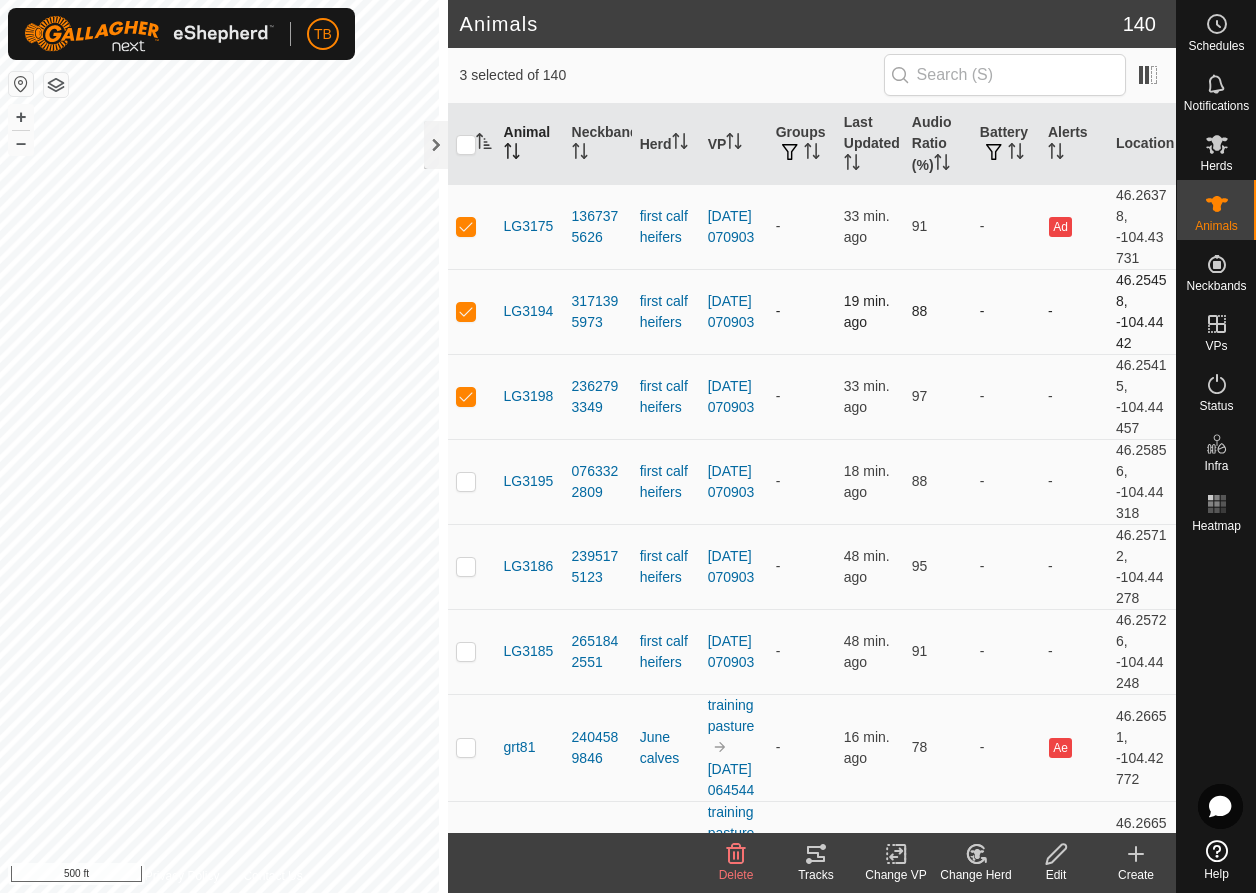 click at bounding box center (472, 311) 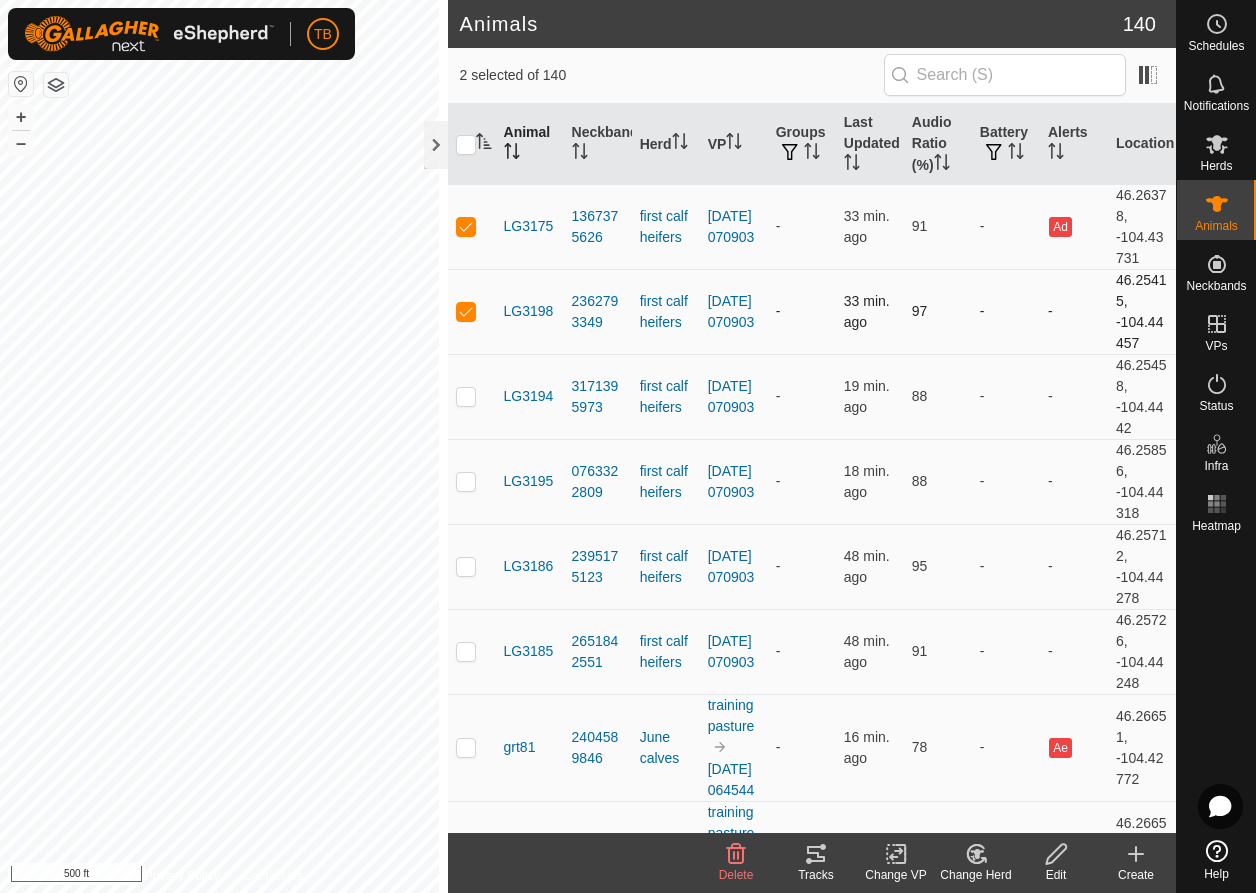 click at bounding box center [472, 311] 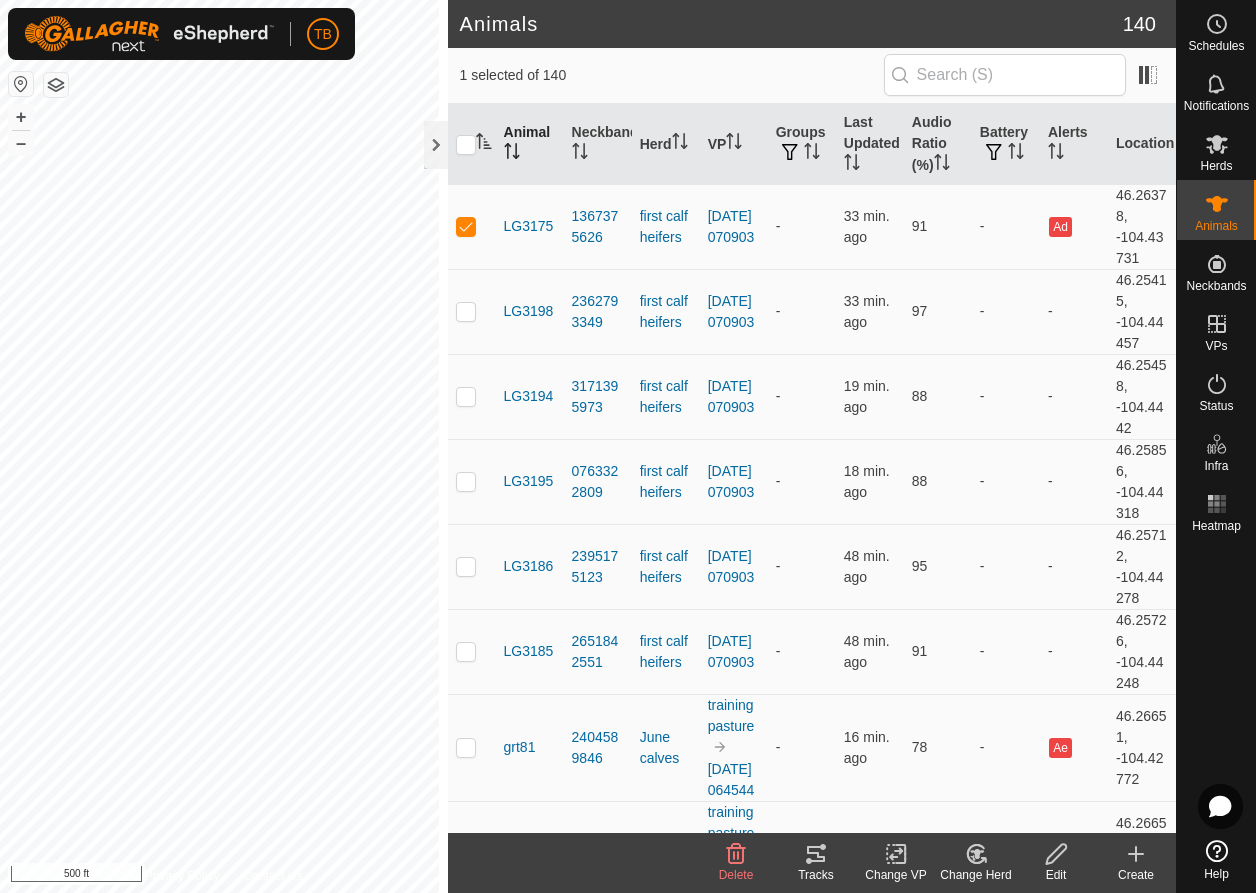 click 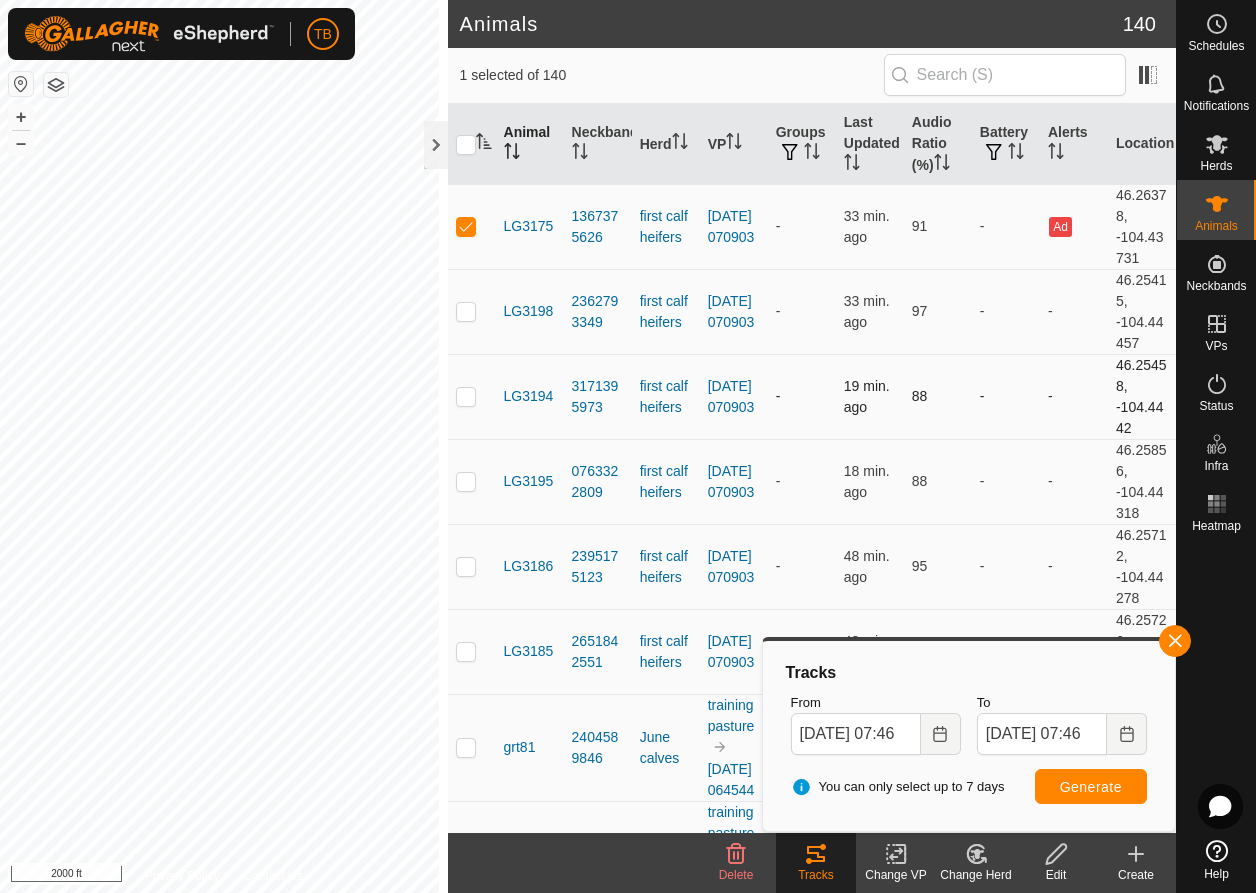 click on "Animals 140  1 selected of 140   Animal   Neckband   Herd   VP   Groups   Last Updated   Audio Ratio (%)   Battery   Alerts   Location   LG3175   1367375626   first calf heifers  [DATE] 070903  -  33 min. ago  91  -  Ad   46.26378, -104.43731   LG3198   2362793349   first calf heifers  [DATE] 070903  -  33 min. ago  97  -  -   46.25415, -104.44457   LG3194   3171395973   first calf heifers  [DATE] 070903  -  19 min. ago  88  -  -   46.25458, -104.4442   LG3195   0763322809   first calf heifers  [DATE] 070903  -  18 min. ago  88  -  -   46.25856, -104.44318   LG3186   2395175123   first calf heifers  [DATE] 070903  -  48 min. ago  95  -  -   46.25712, -104.44278   LG3185   2651842551   first calf heifers  [DATE] 070903  -  48 min. ago  91  -  -   46.25726, -104.44248   grt81   2404589846   June calves  training pasture [DATE] 064544  -  16 min. ago  78  -  Ae   46.26651, -104.42772   y8007   4284076007   June calves  training pasture [DATE] 064544  -  16 min. ago  84  -  -   - -" 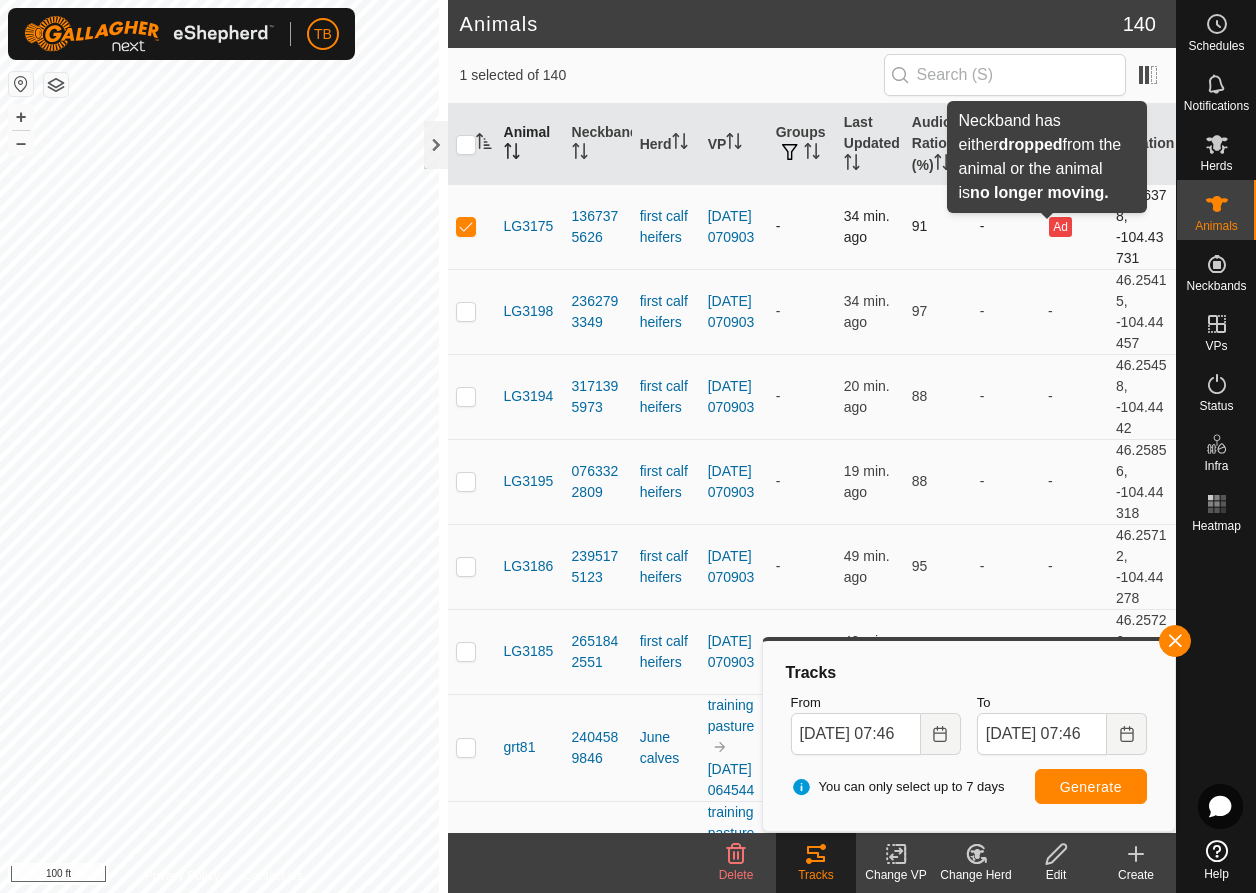 click on "Ad" at bounding box center (1060, 227) 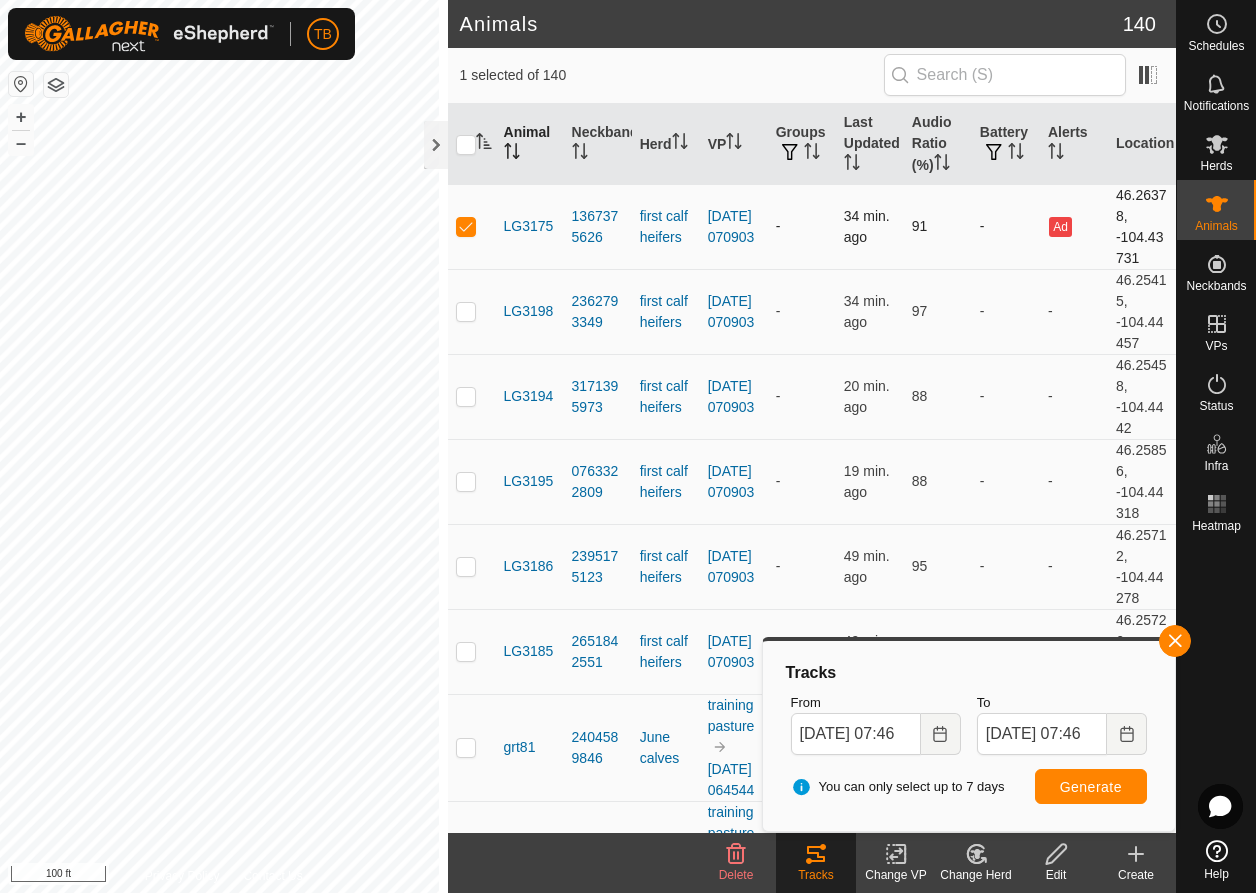 click on "Ad" at bounding box center [1060, 227] 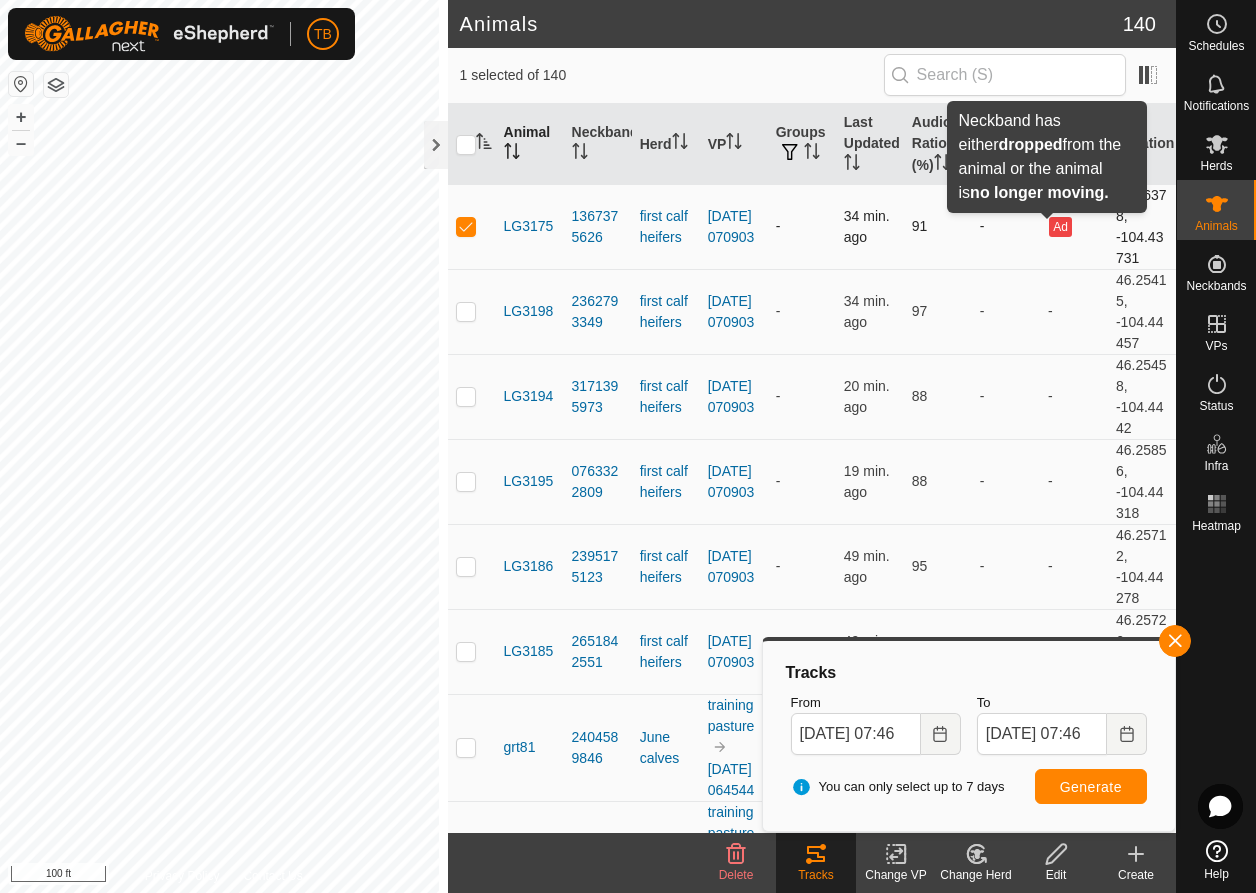 click on "Ad" at bounding box center [1060, 227] 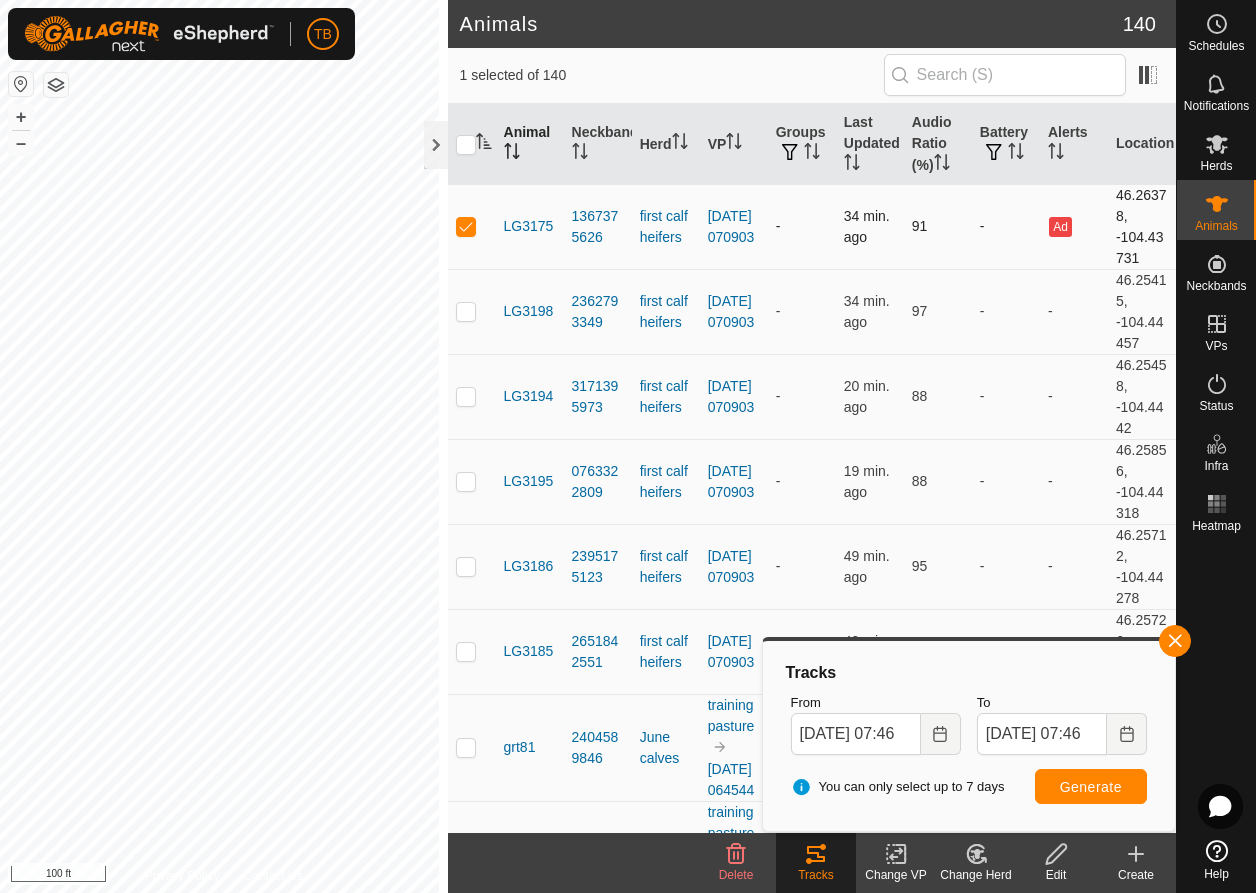click on "Ad" at bounding box center (1060, 227) 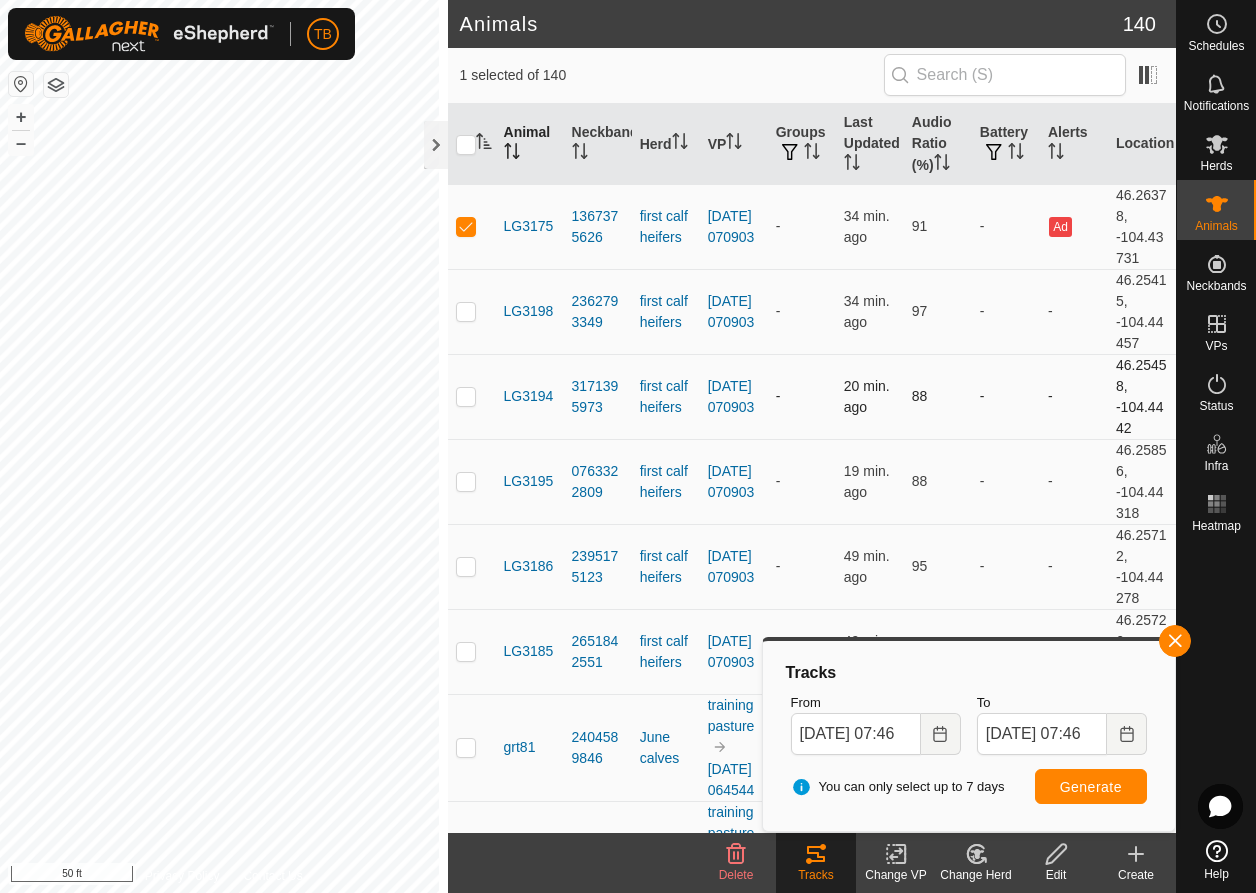 click on "Animals 140  1 selected of 140   Animal   Neckband   Herd   VP   Groups   Last Updated   Audio Ratio (%)   Battery   Alerts   Location   LG3175   1367375626   first calf heifers  [DATE] 070903  -  34 min. ago  91  -  Ad   46.26378, -104.43731   LG3198   2362793349   first calf heifers  [DATE] 070903  -  34 min. ago  97  -  -   46.25415, -104.44457   LG3194   3171395973   first calf heifers  [DATE] 070903  -  20 min. ago  88  -  -   46.25458, -104.4442   LG3195   0763322809   first calf heifers  [DATE] 070903  -  19 min. ago  88  -  -   46.25856, -104.44318   LG3186   2395175123   first calf heifers  [DATE] 070903  -  49 min. ago  95  -  -   46.25712, -104.44278   LG3185   2651842551   first calf heifers  [DATE] 070903  -  49 min. ago  91  -  -   46.25726, -104.44248   grt81   2404589846   June calves  training pasture [DATE] 064544  -  17 min. ago  78  -  Ae   46.26651, -104.42772   y8007   4284076007   June calves  training pasture [DATE] 064544  -  17 min. ago  84  -  -   - -" 